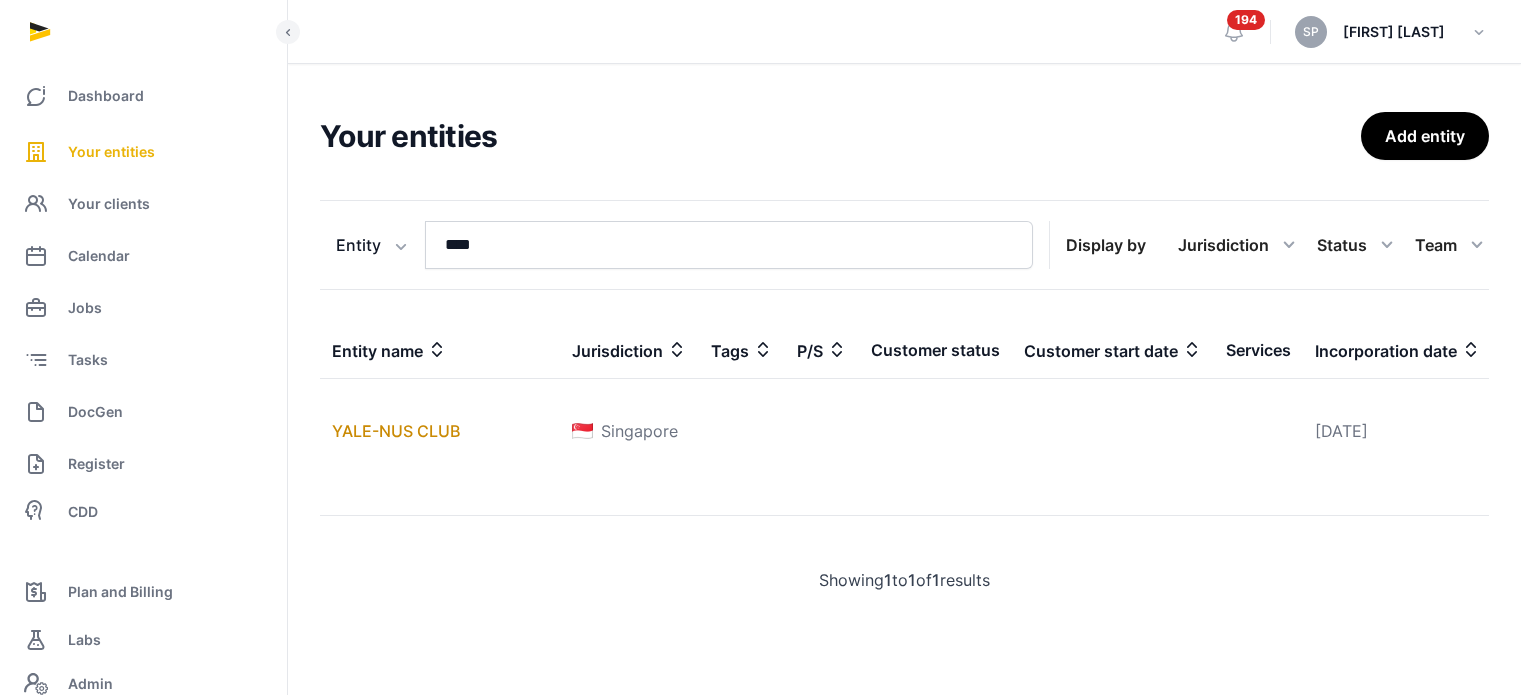 click on "****" at bounding box center (729, 245) 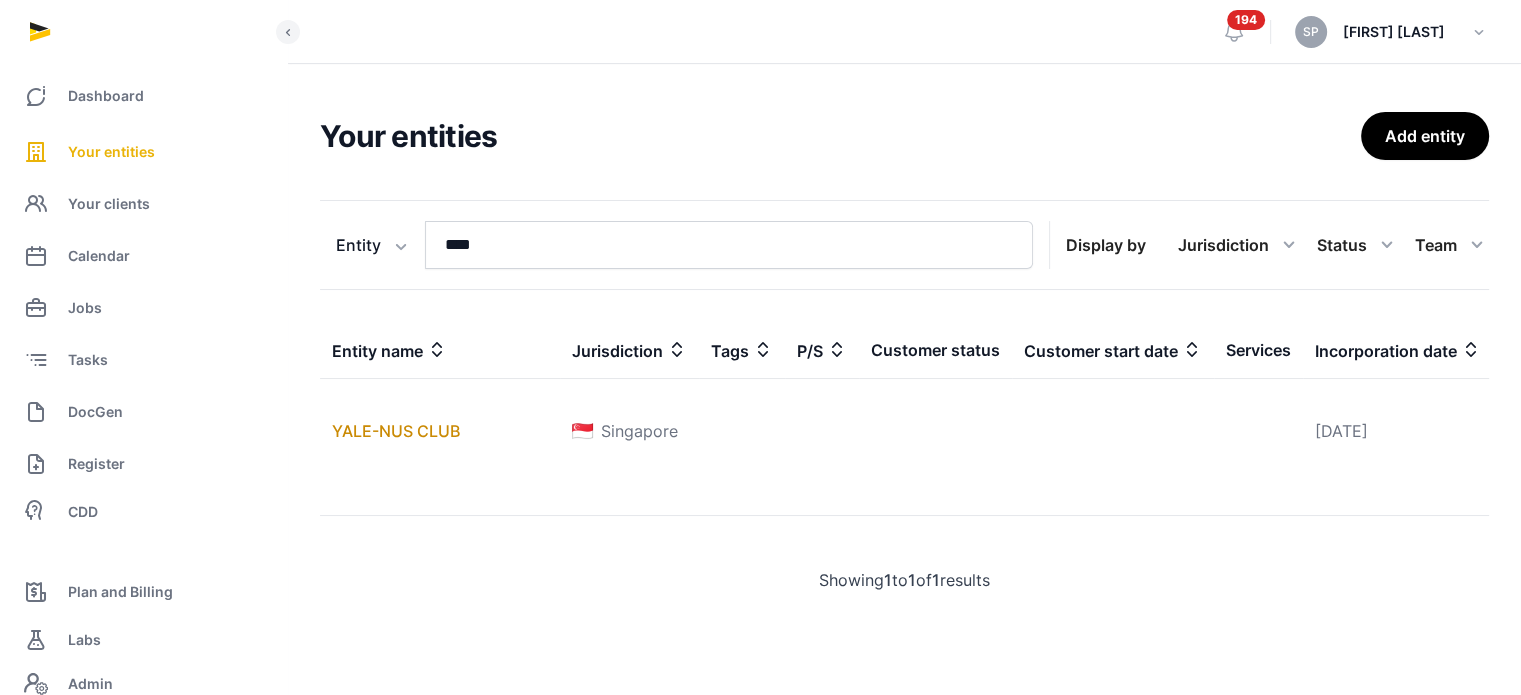 scroll, scrollTop: 0, scrollLeft: 0, axis: both 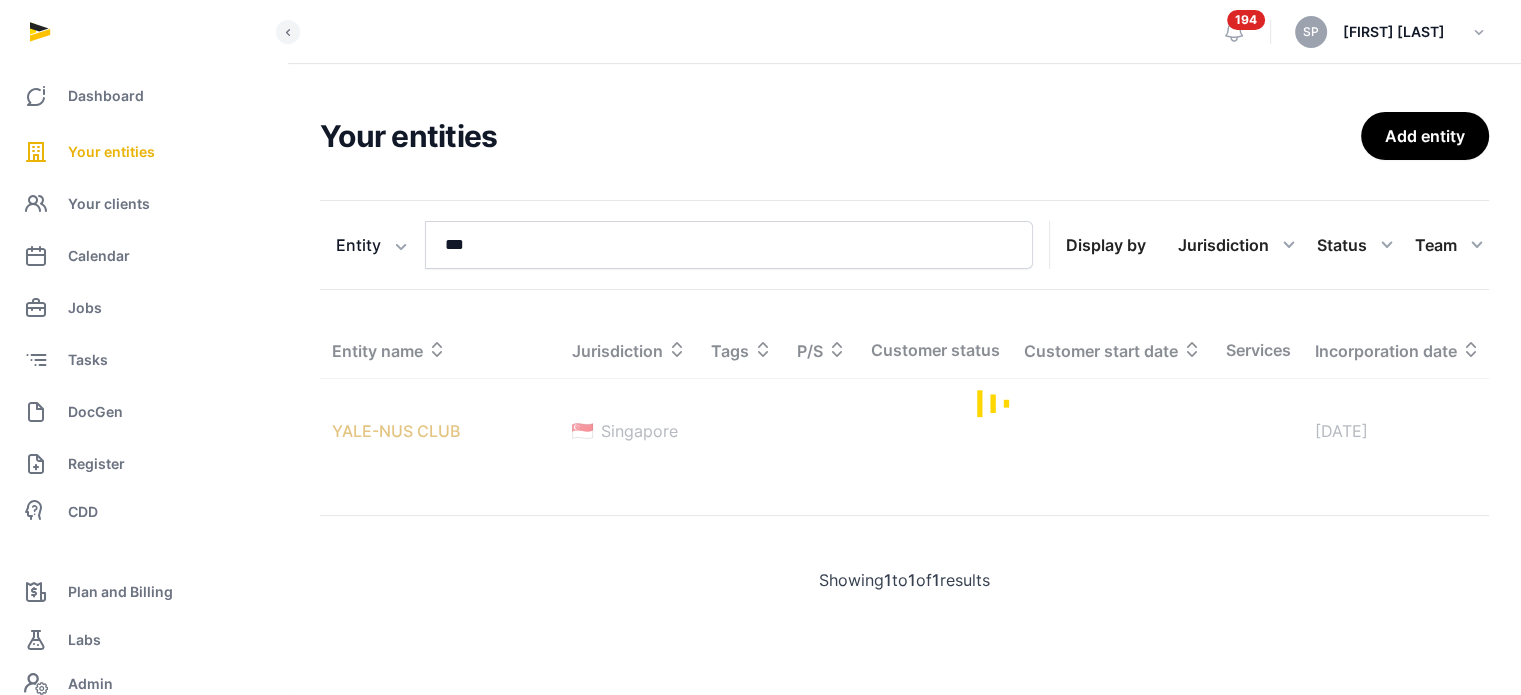 type on "***" 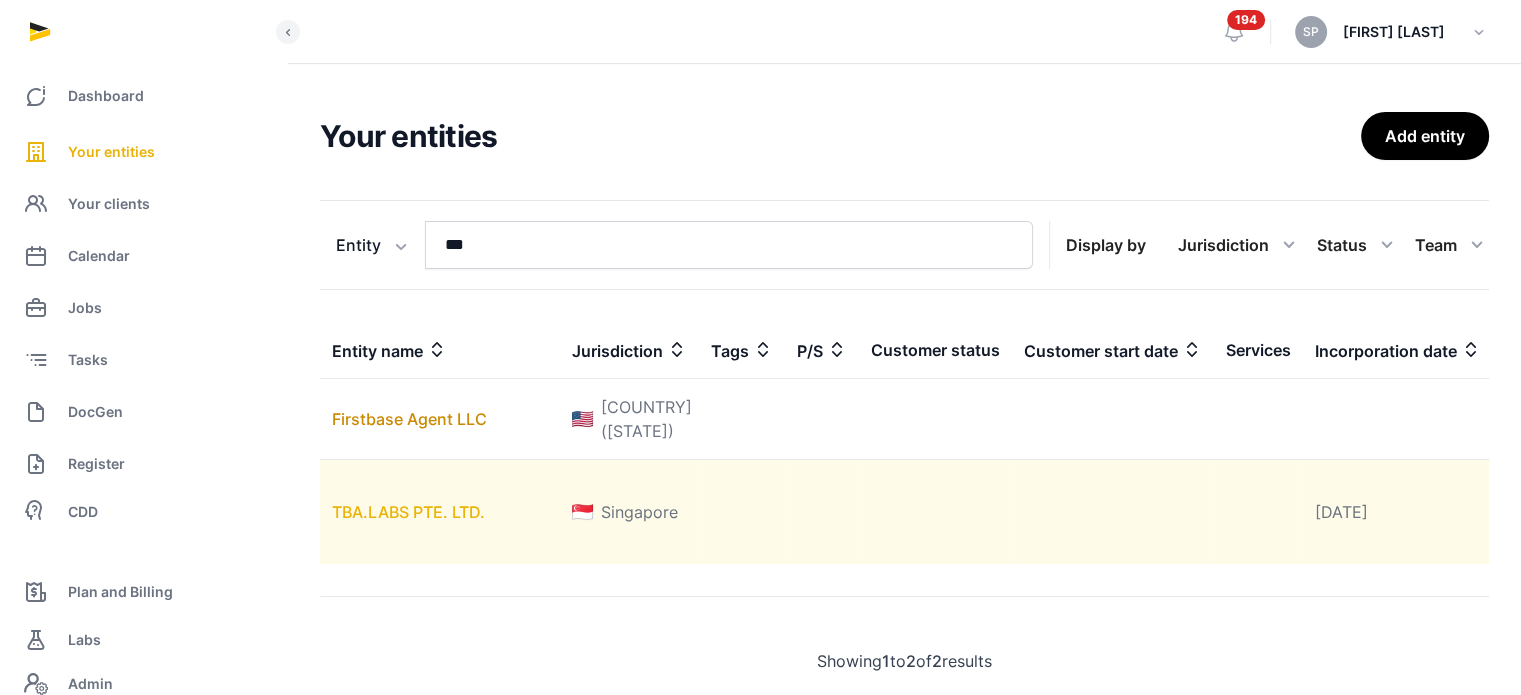 click on "TBA.LABS PTE. LTD." at bounding box center (408, 512) 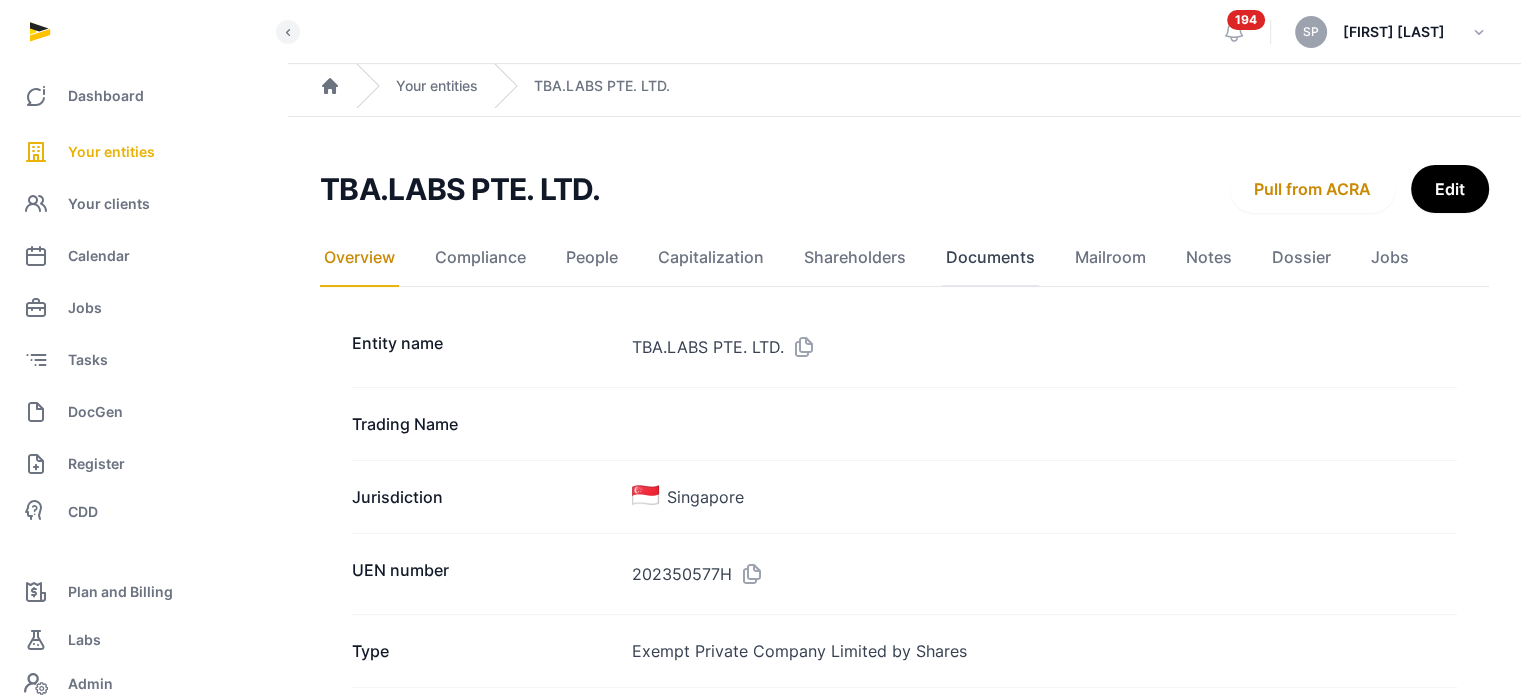 click on "Documents" 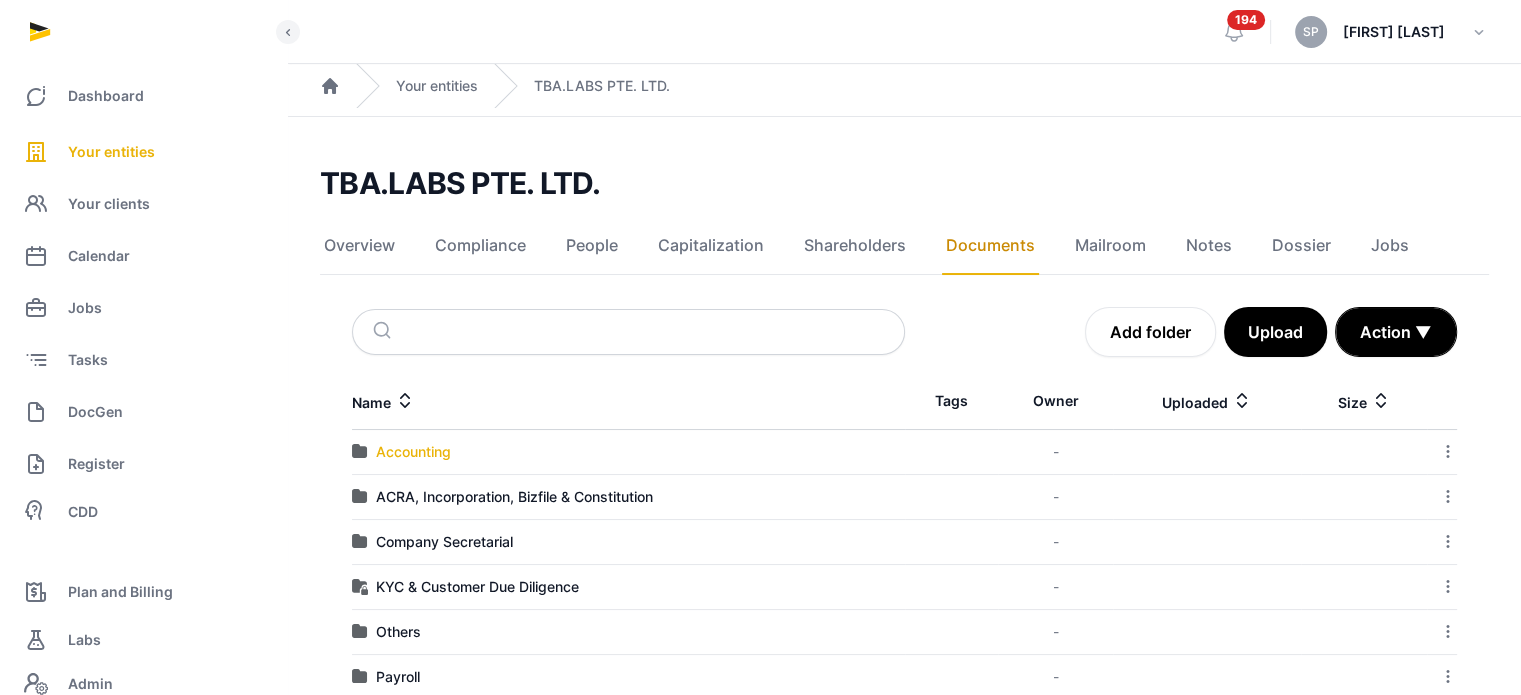 click on "Accounting" at bounding box center [413, 452] 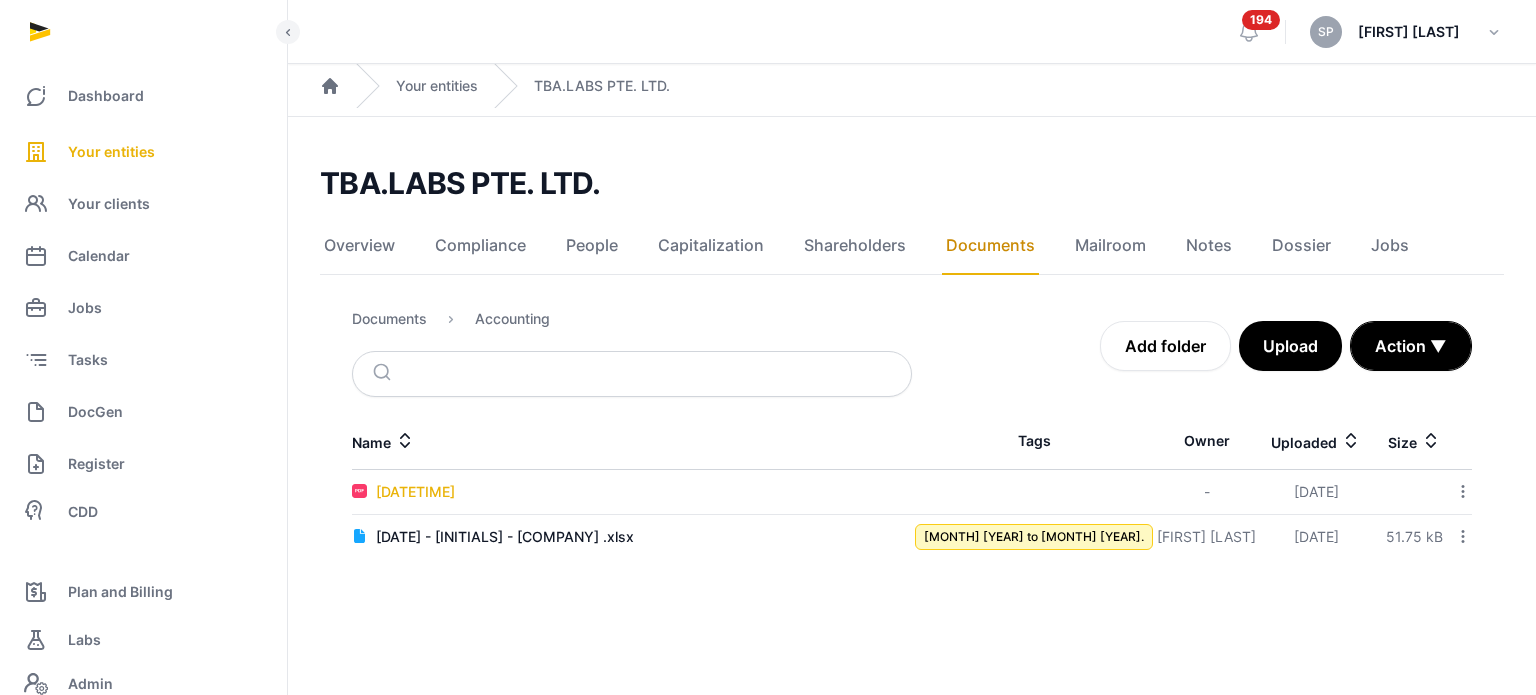 click on "[DATETIME]" at bounding box center (415, 492) 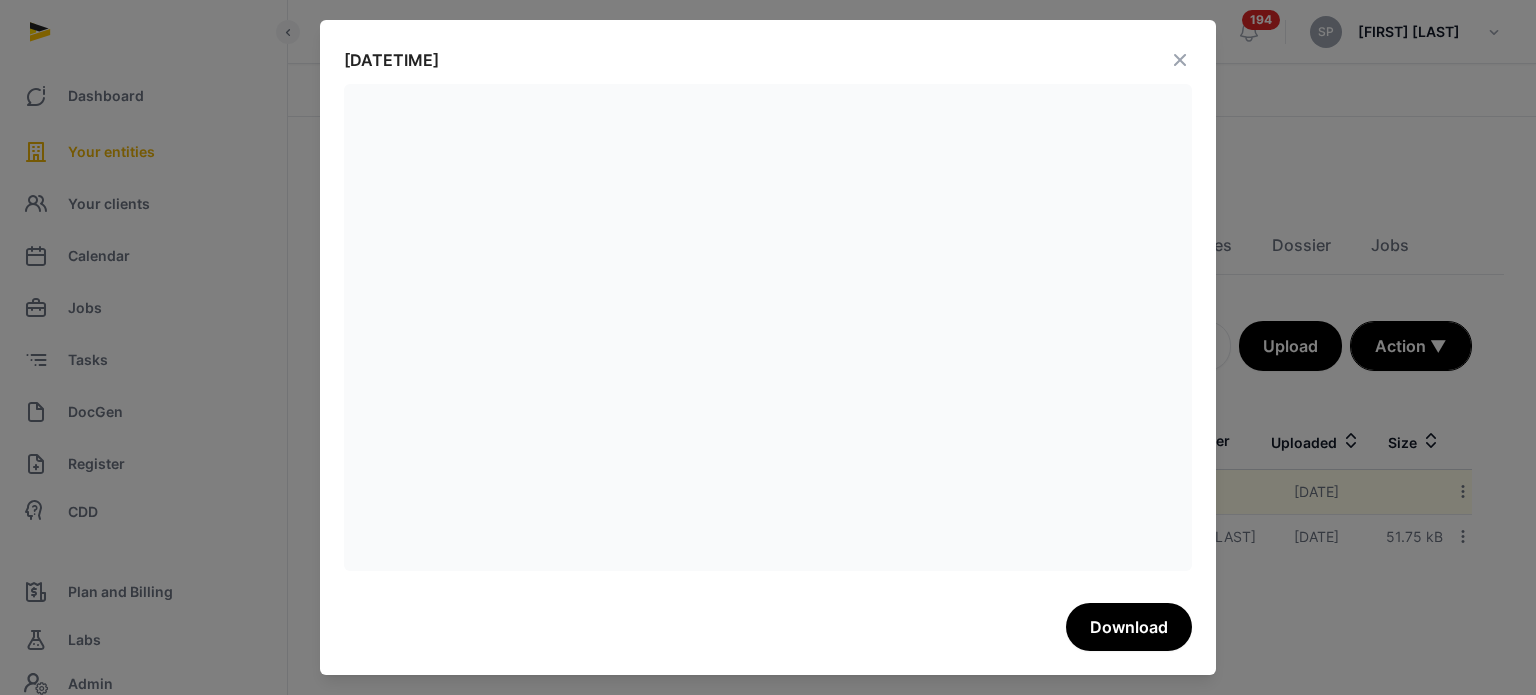 click at bounding box center (1180, 60) 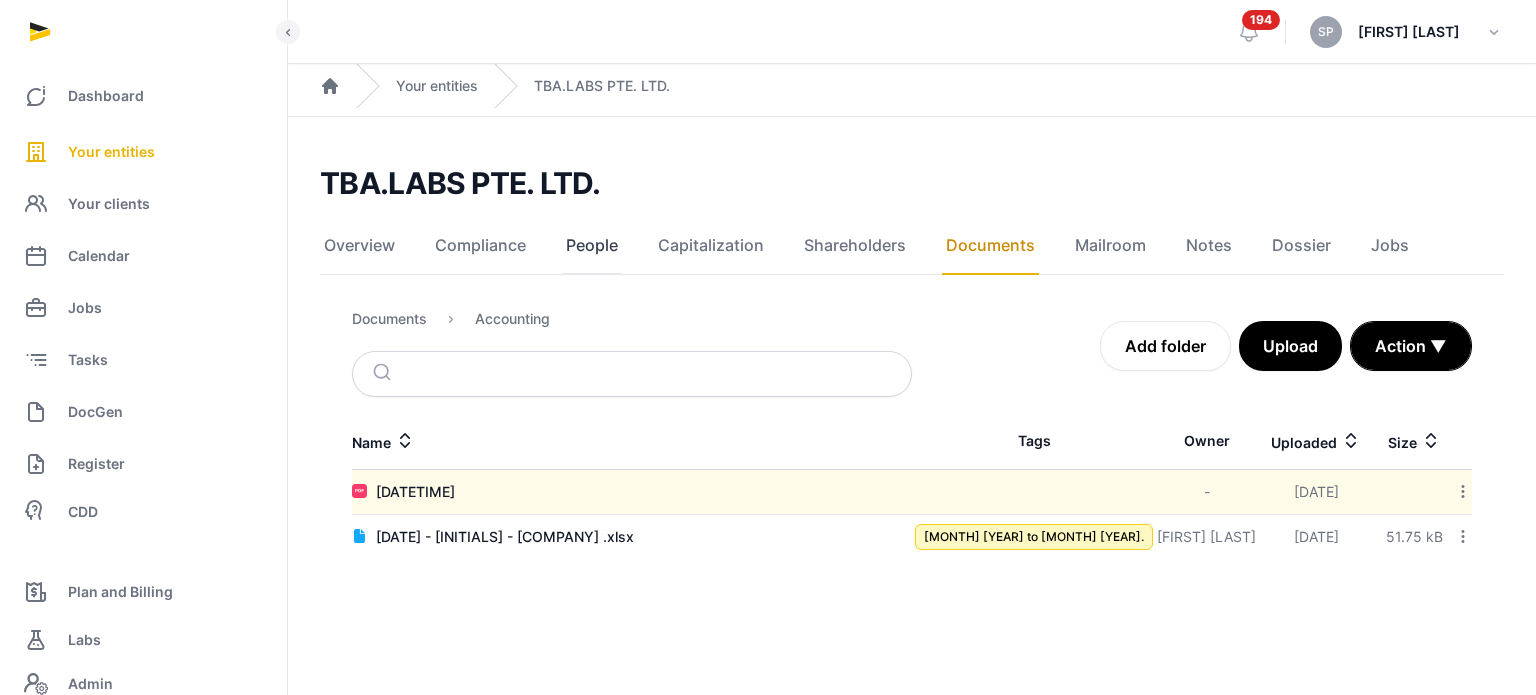 click on "People" 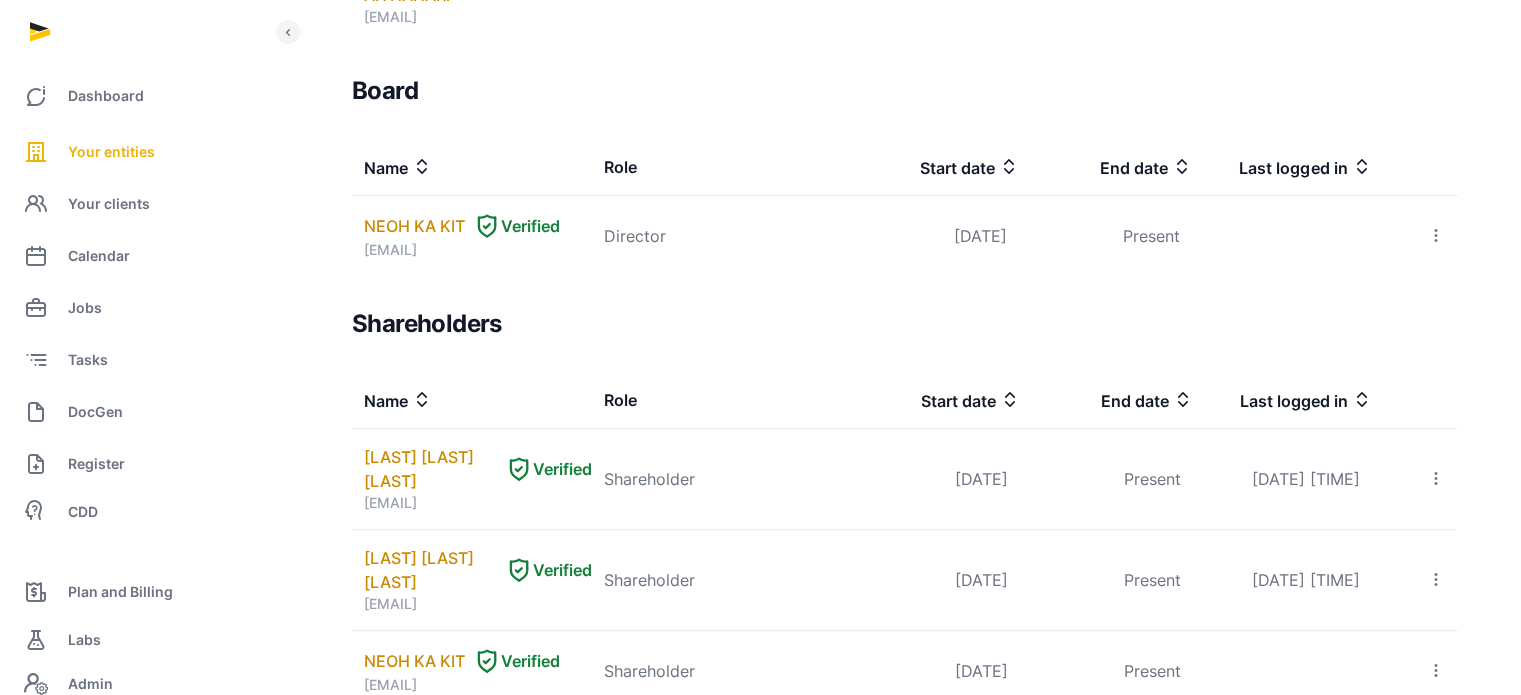 scroll, scrollTop: 973, scrollLeft: 0, axis: vertical 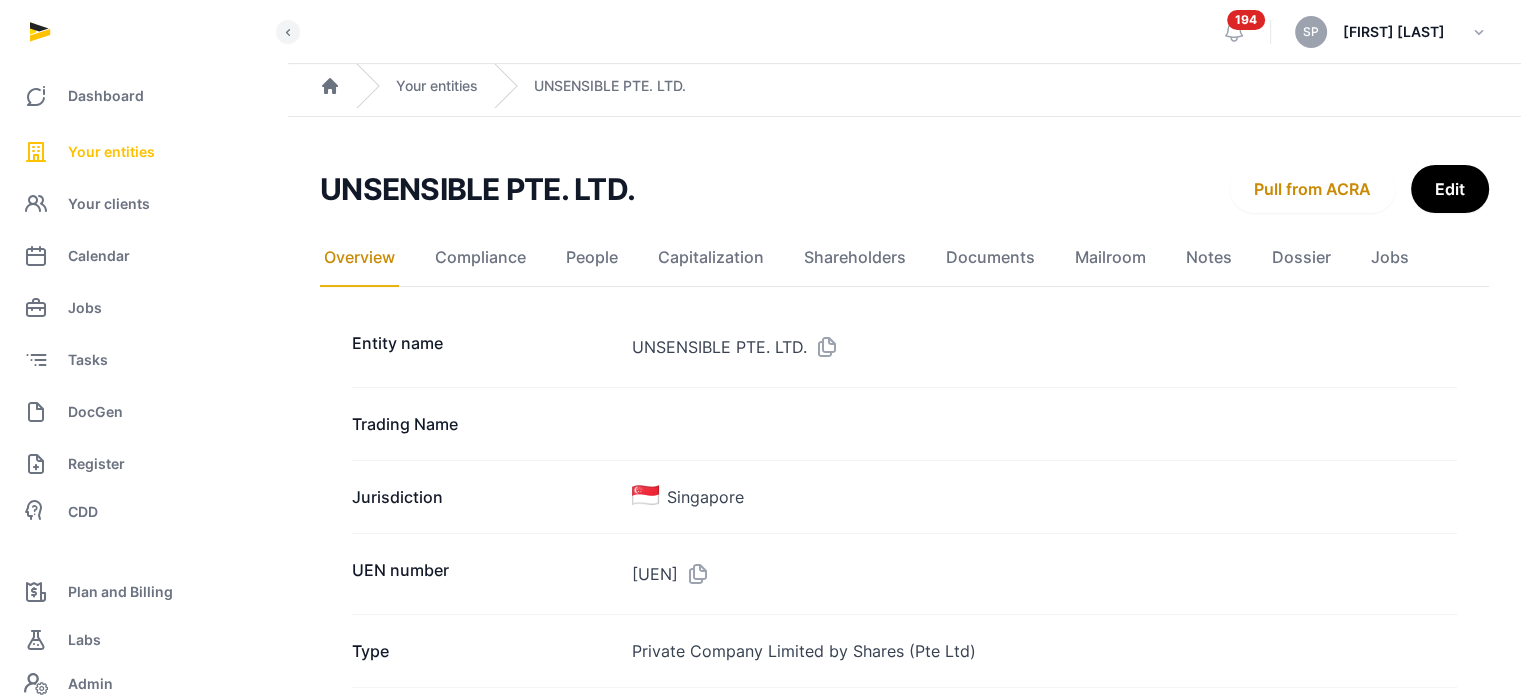 click on "Your entities" at bounding box center (143, 152) 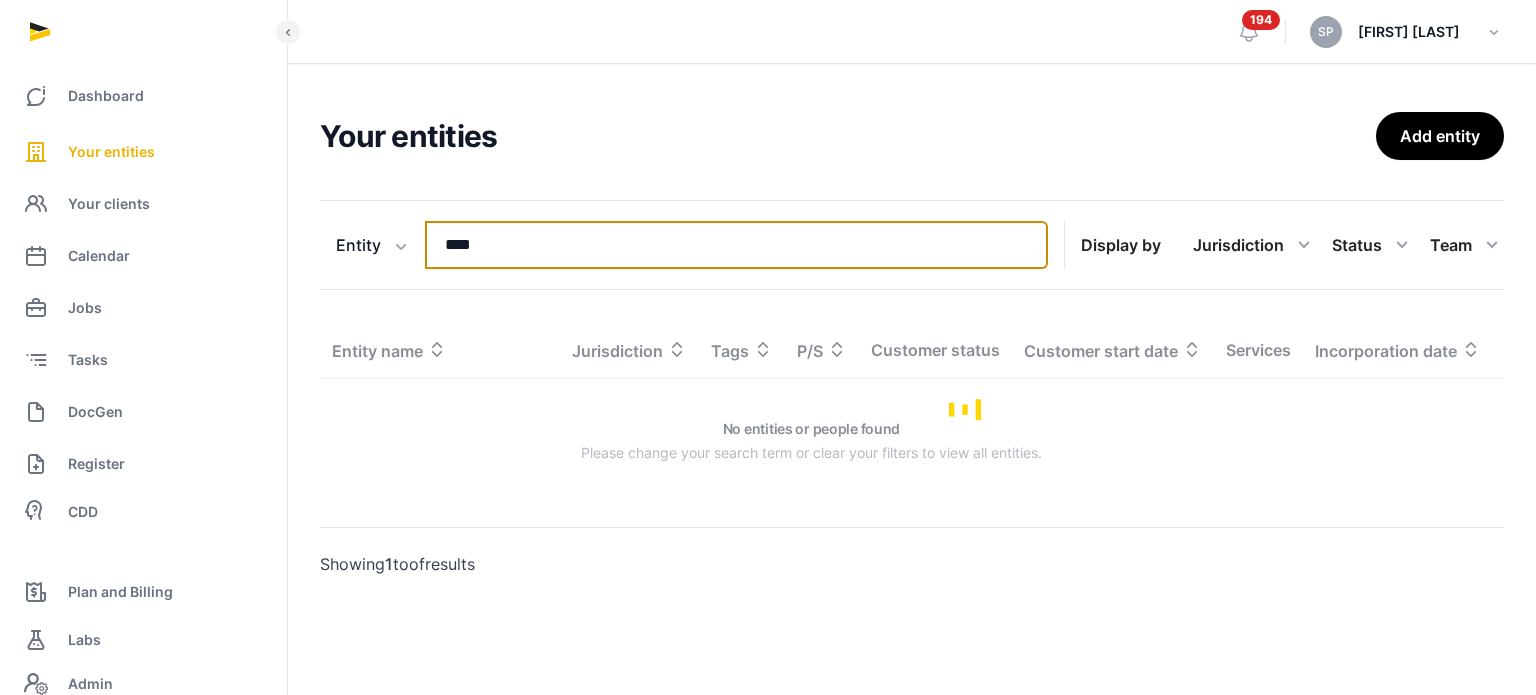 click on "****" at bounding box center [736, 245] 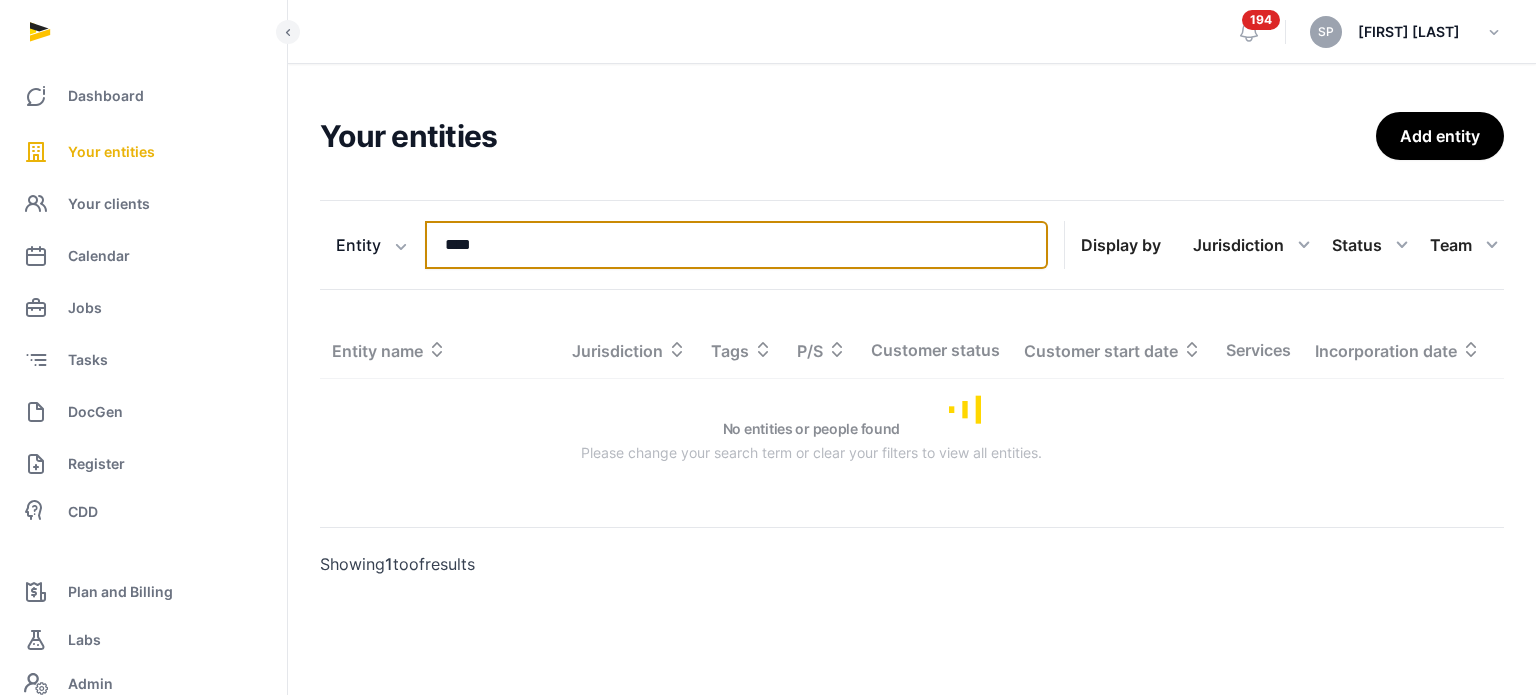 click on "****" at bounding box center (736, 245) 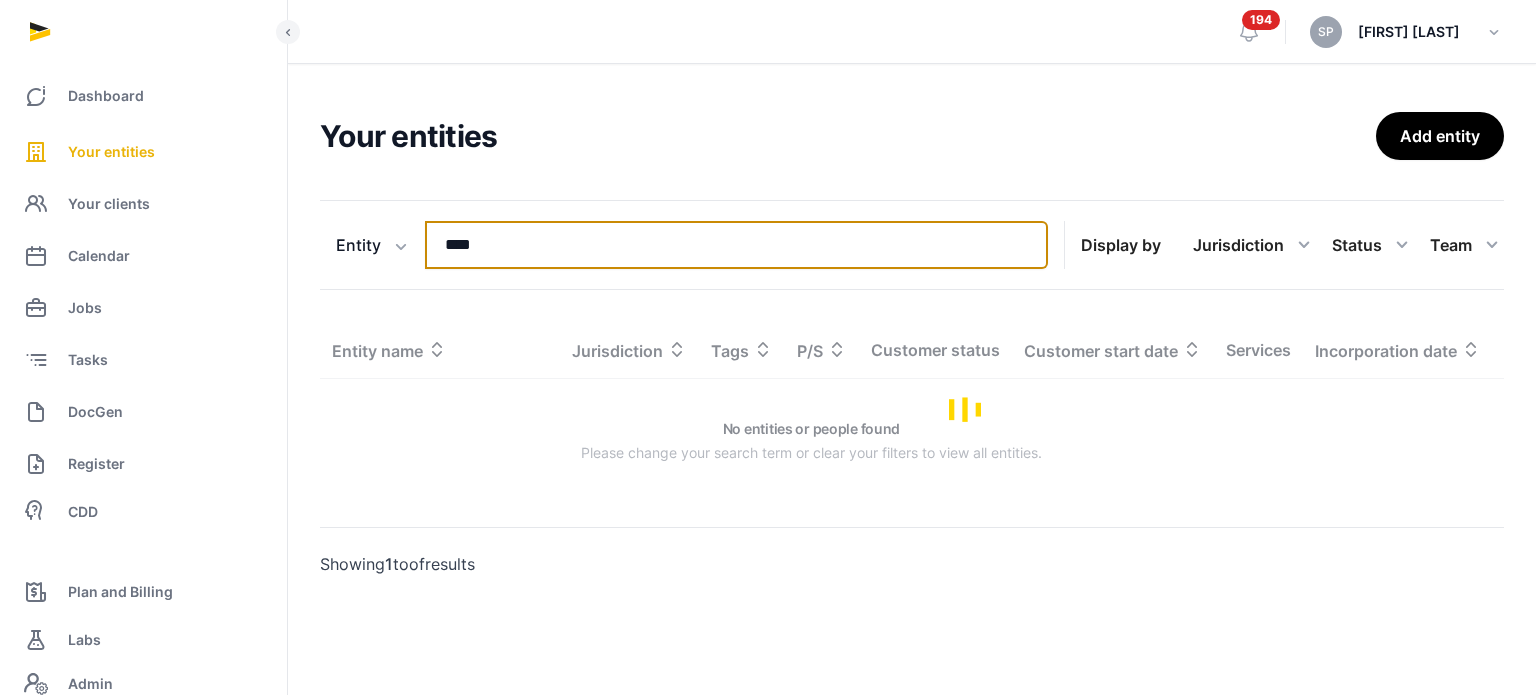 click on "****" at bounding box center [736, 245] 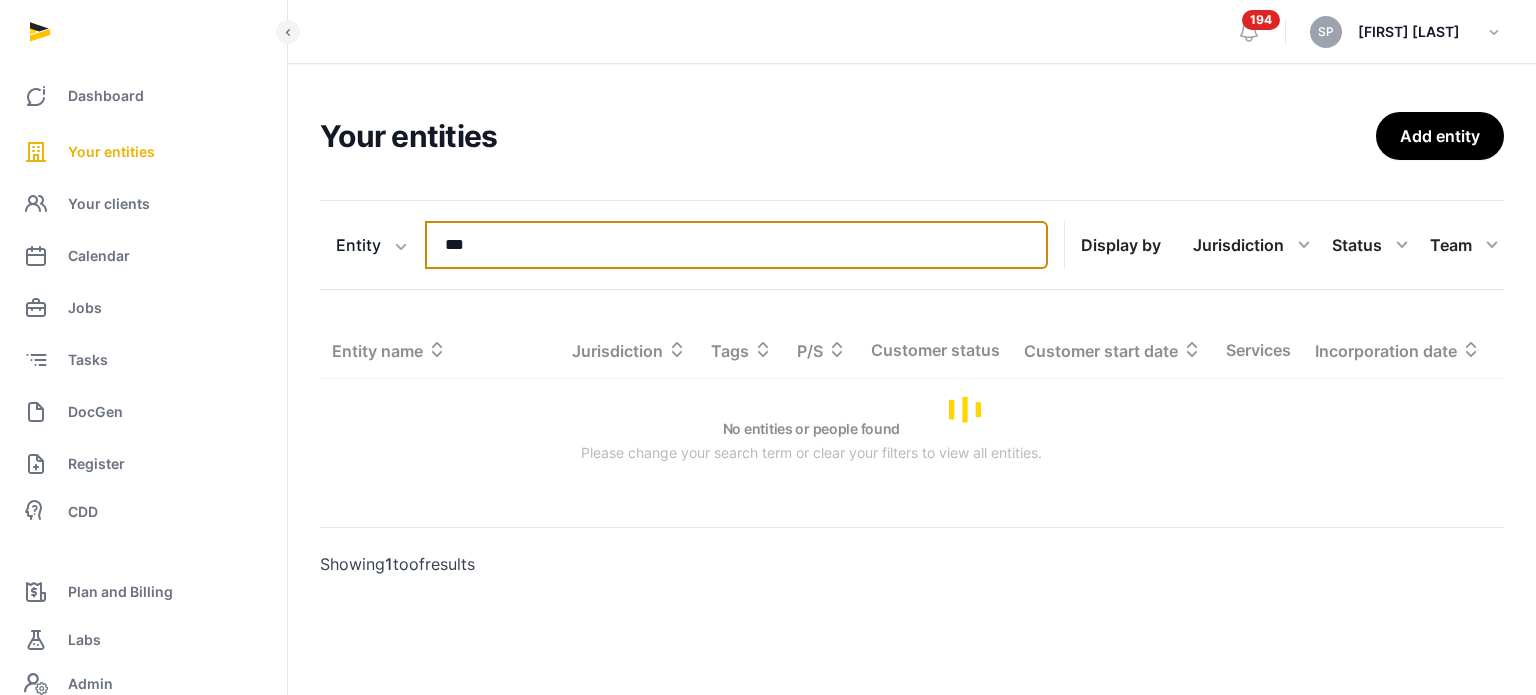 type on "***" 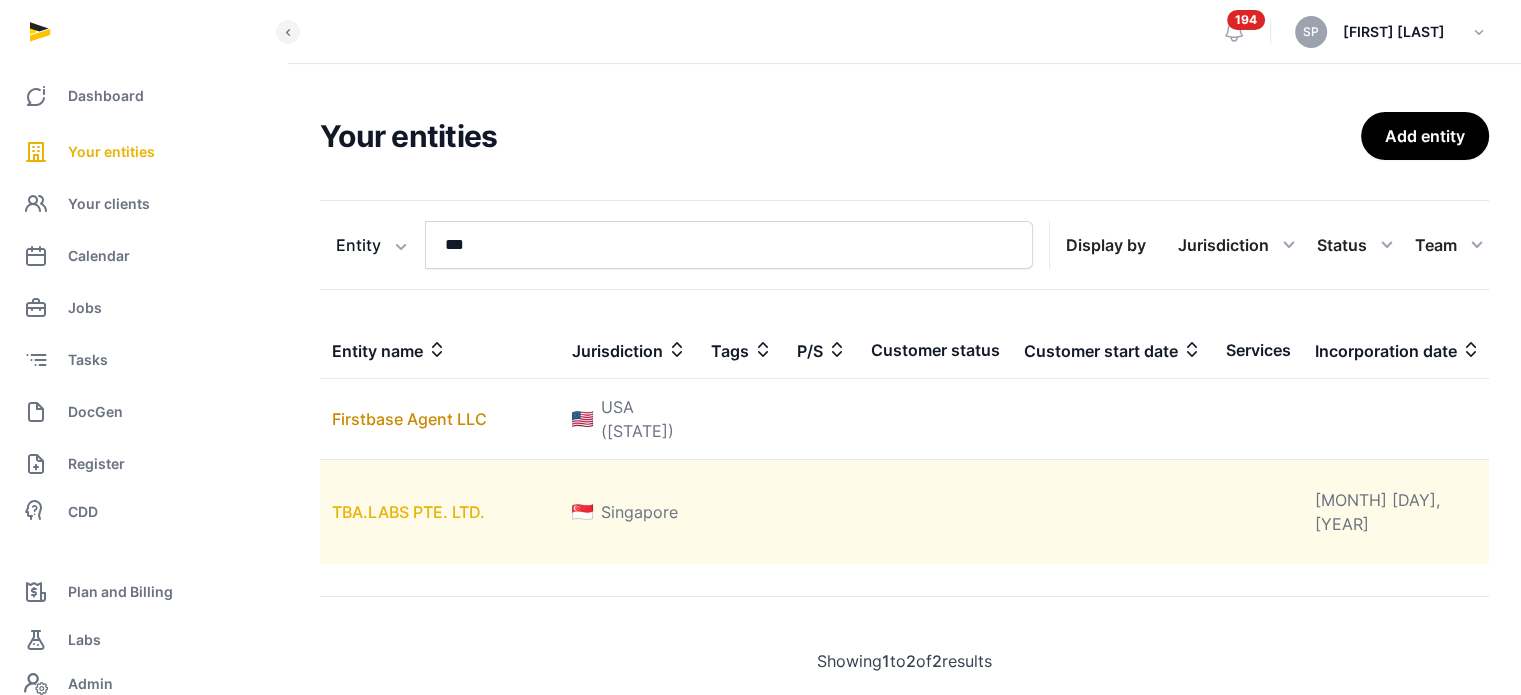 click on "TBA.LABS PTE. LTD." at bounding box center [408, 512] 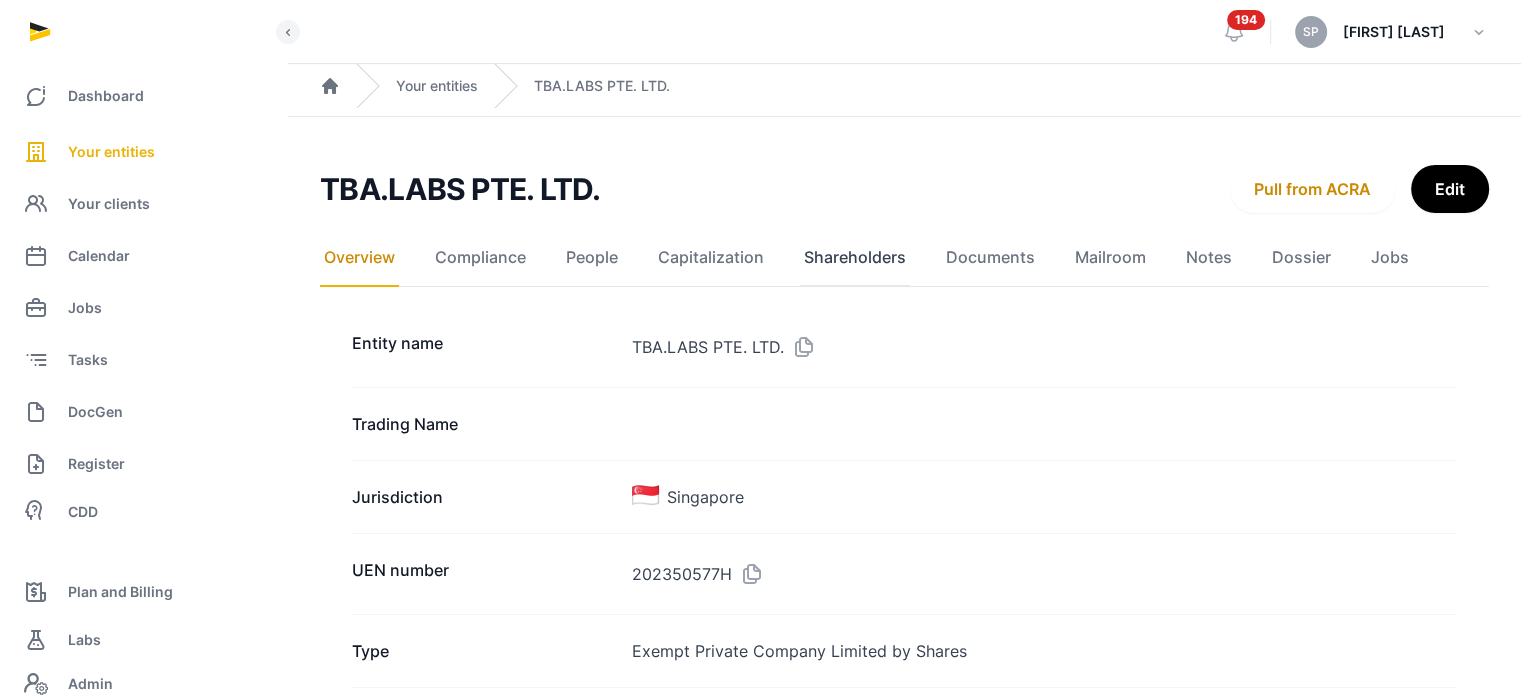 click on "Shareholders" 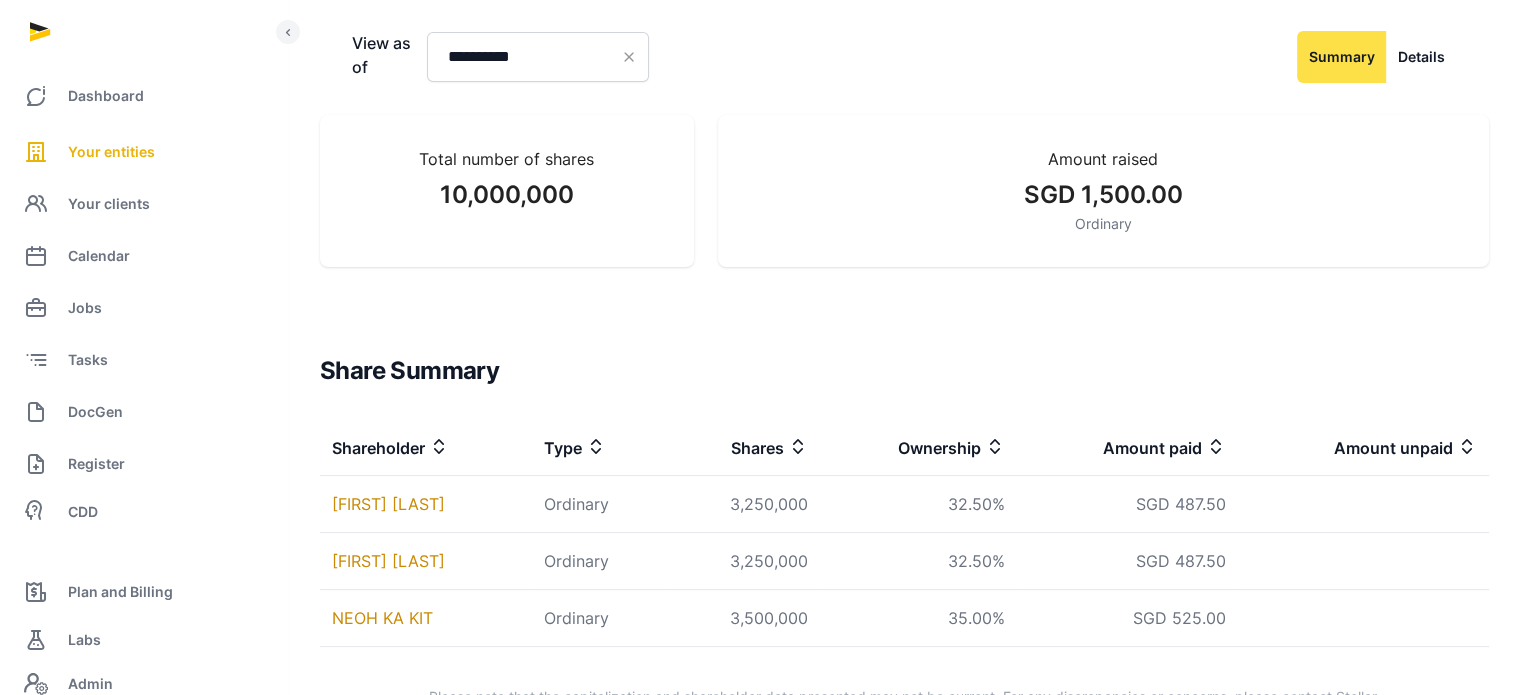 scroll, scrollTop: 342, scrollLeft: 0, axis: vertical 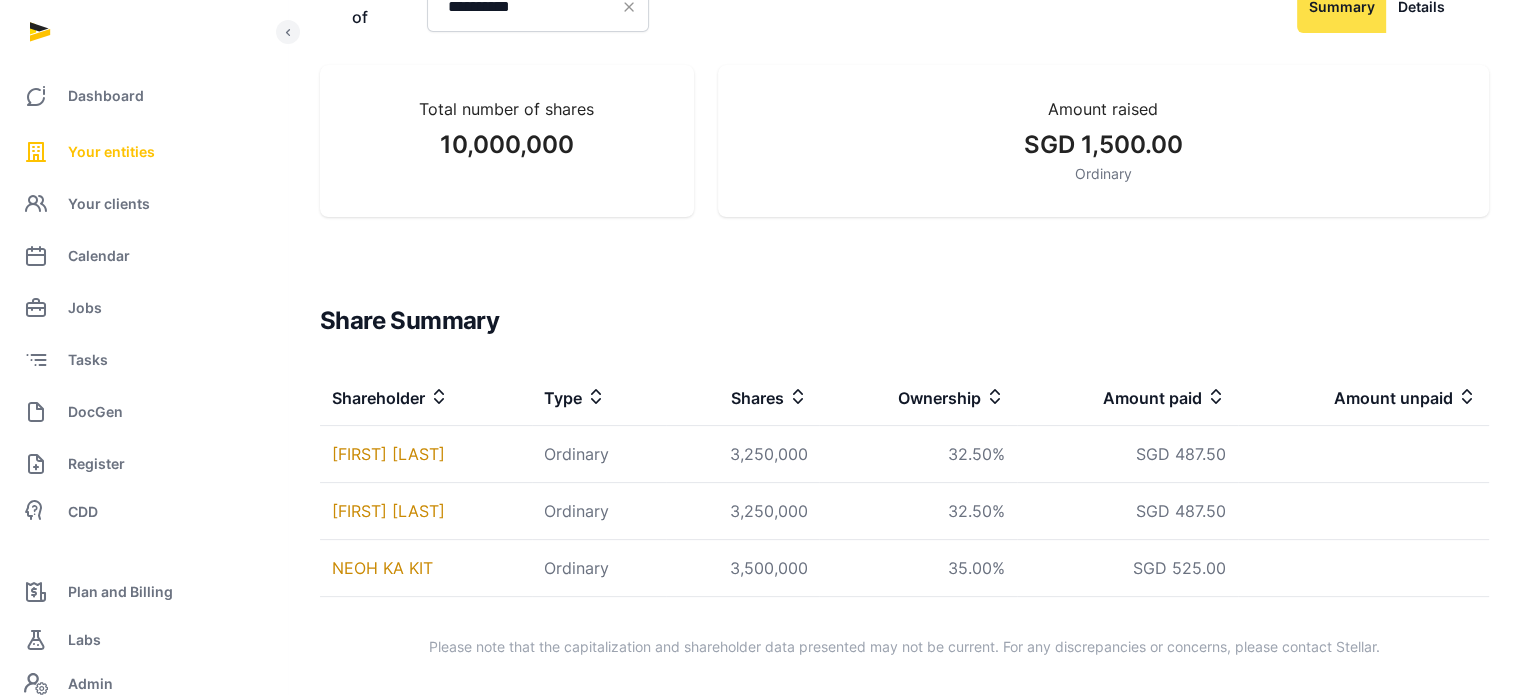 click on "Your entities" at bounding box center (143, 152) 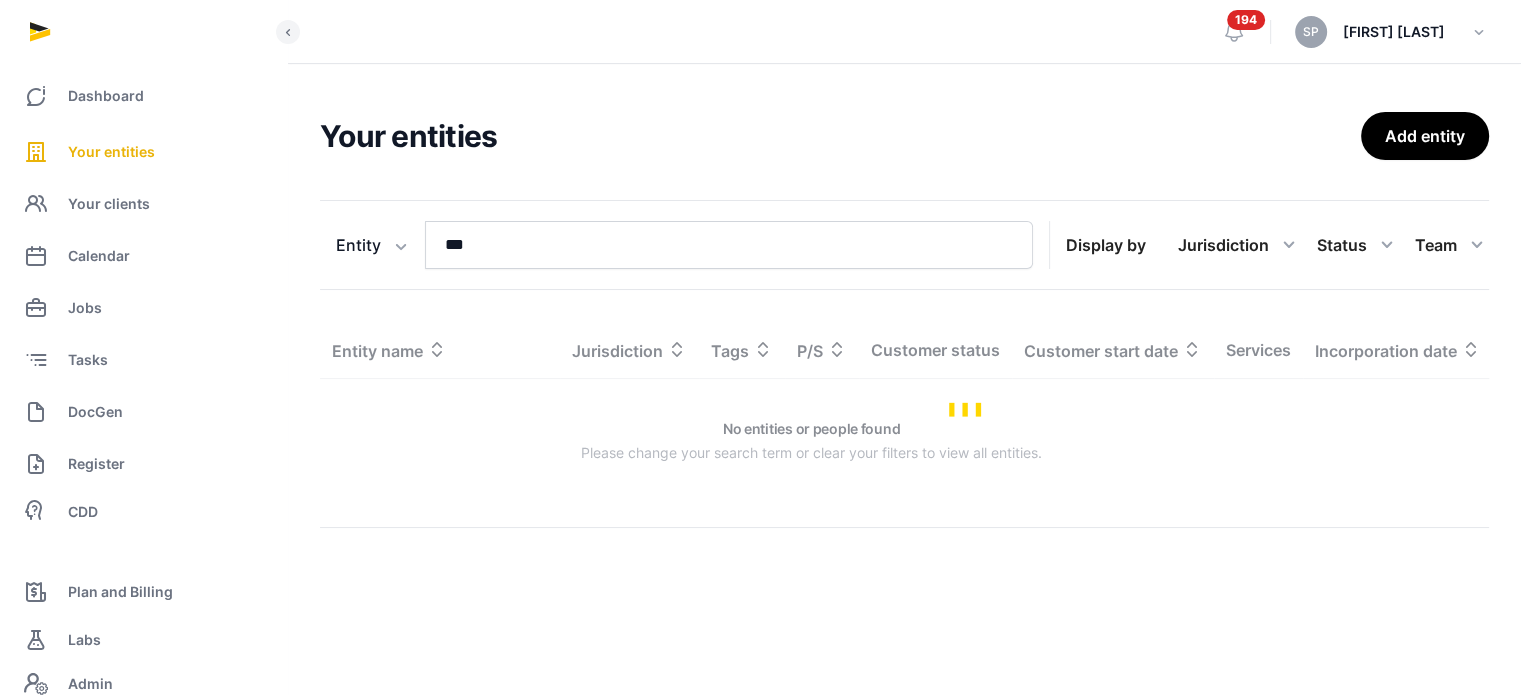 scroll, scrollTop: 0, scrollLeft: 0, axis: both 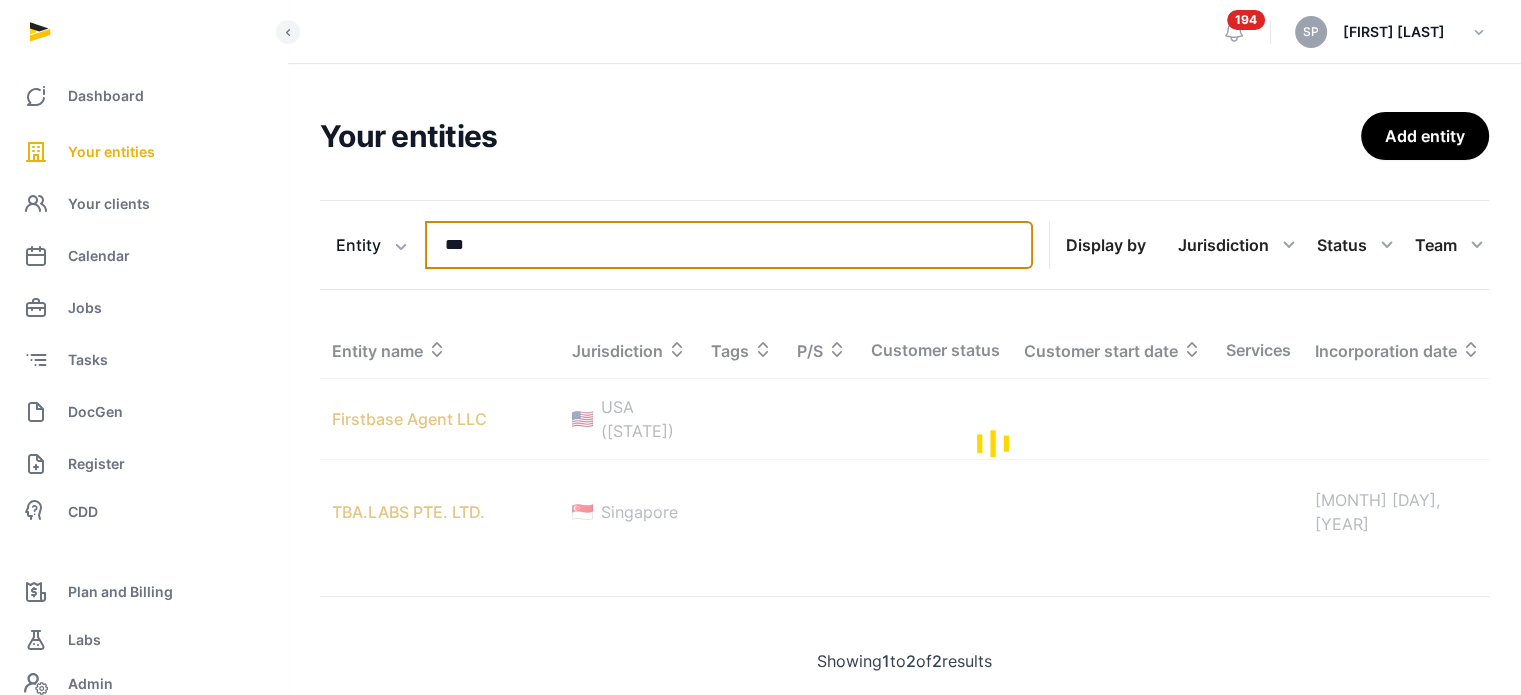 click on "***" at bounding box center [729, 245] 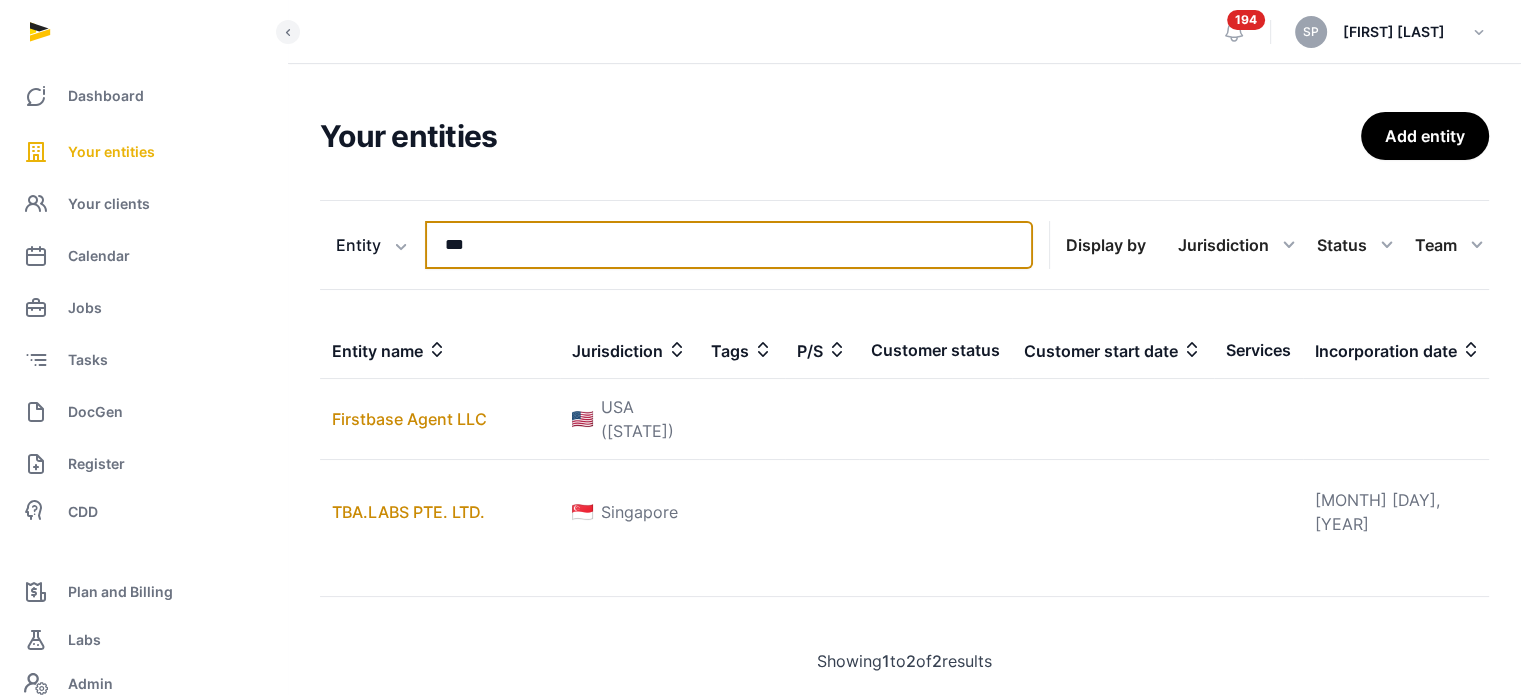 click on "***" at bounding box center (729, 245) 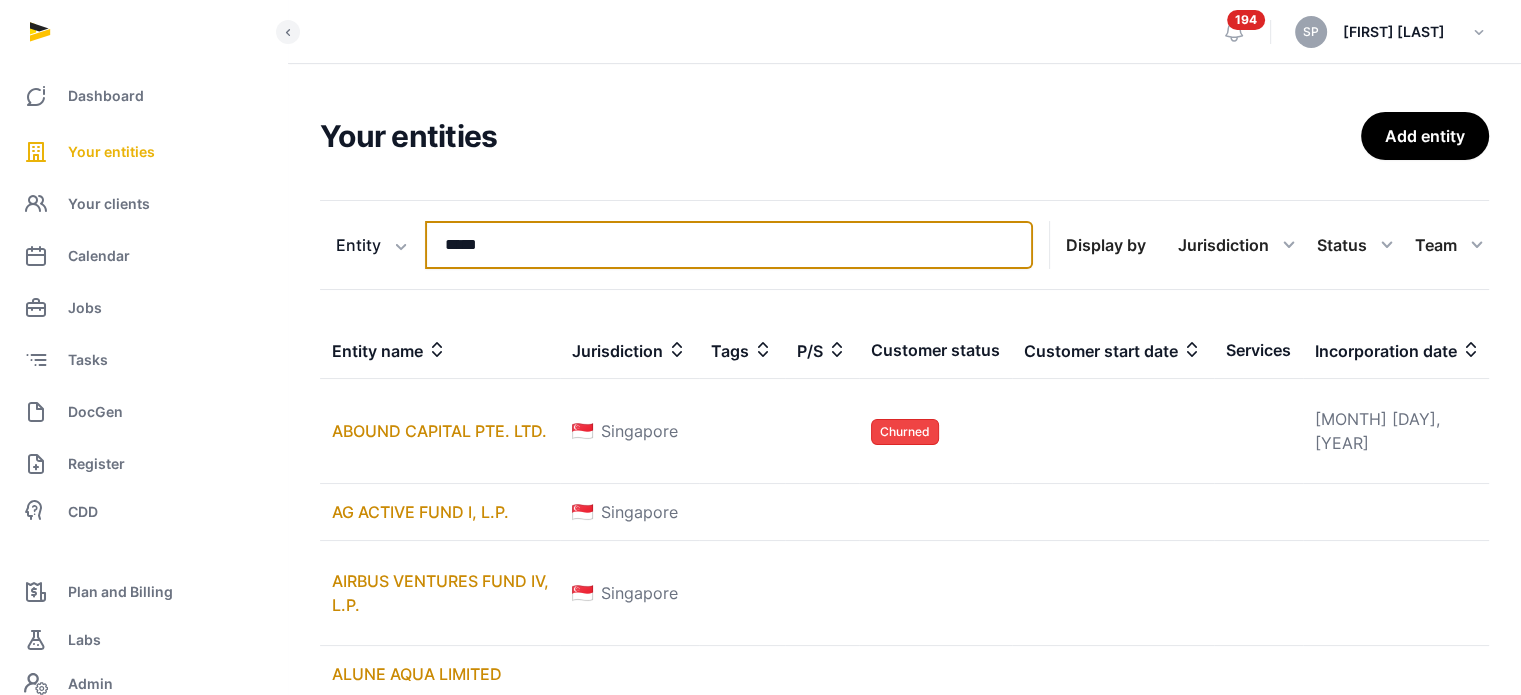 type on "*****" 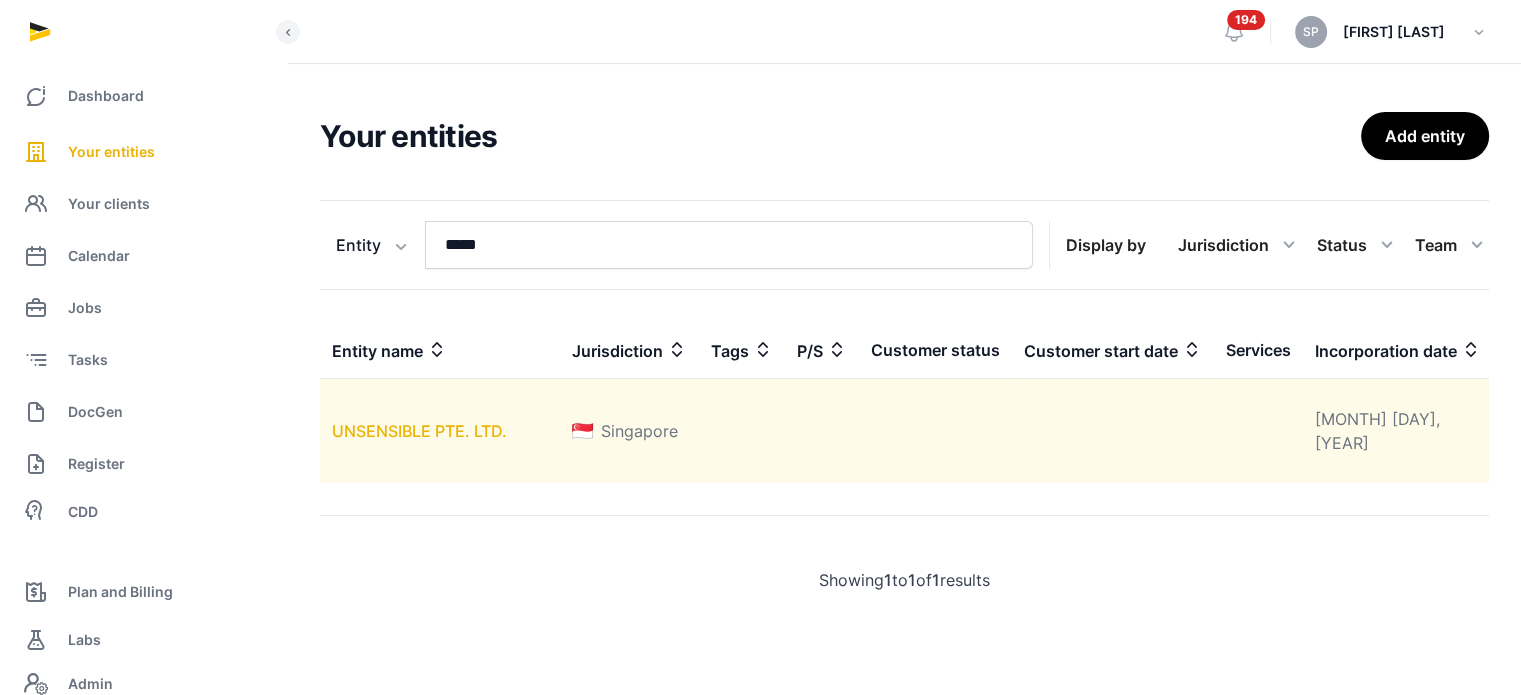 click on "UNSENSIBLE PTE. LTD." at bounding box center (419, 431) 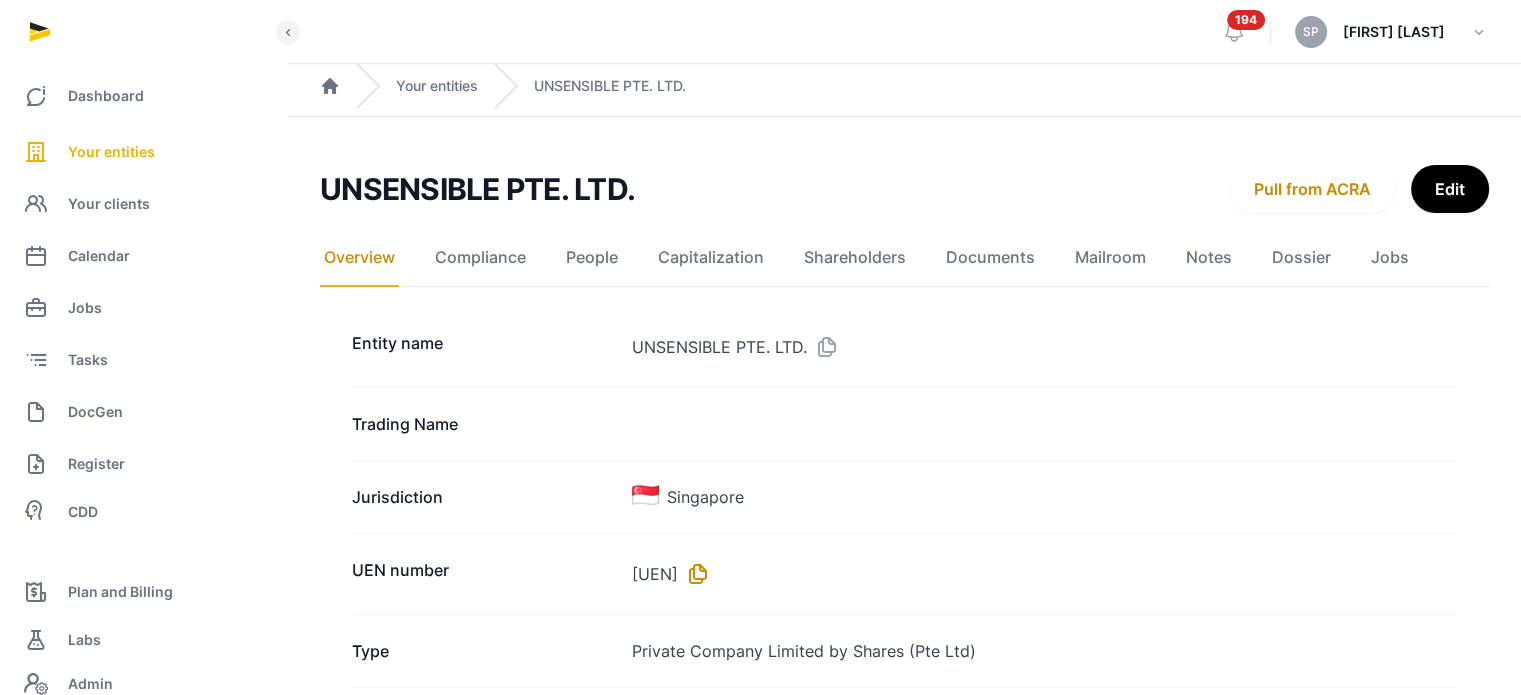 click at bounding box center (694, 574) 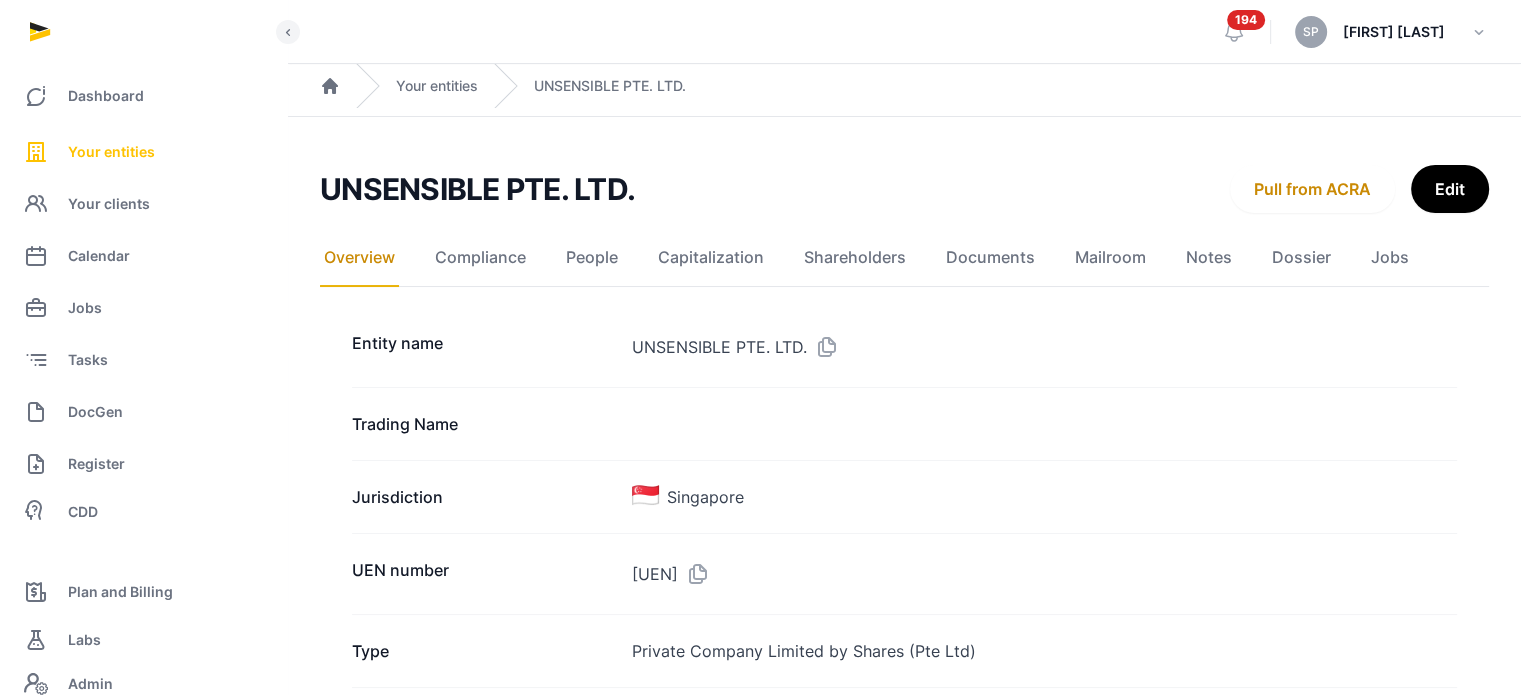 click on "Your entities" at bounding box center [111, 152] 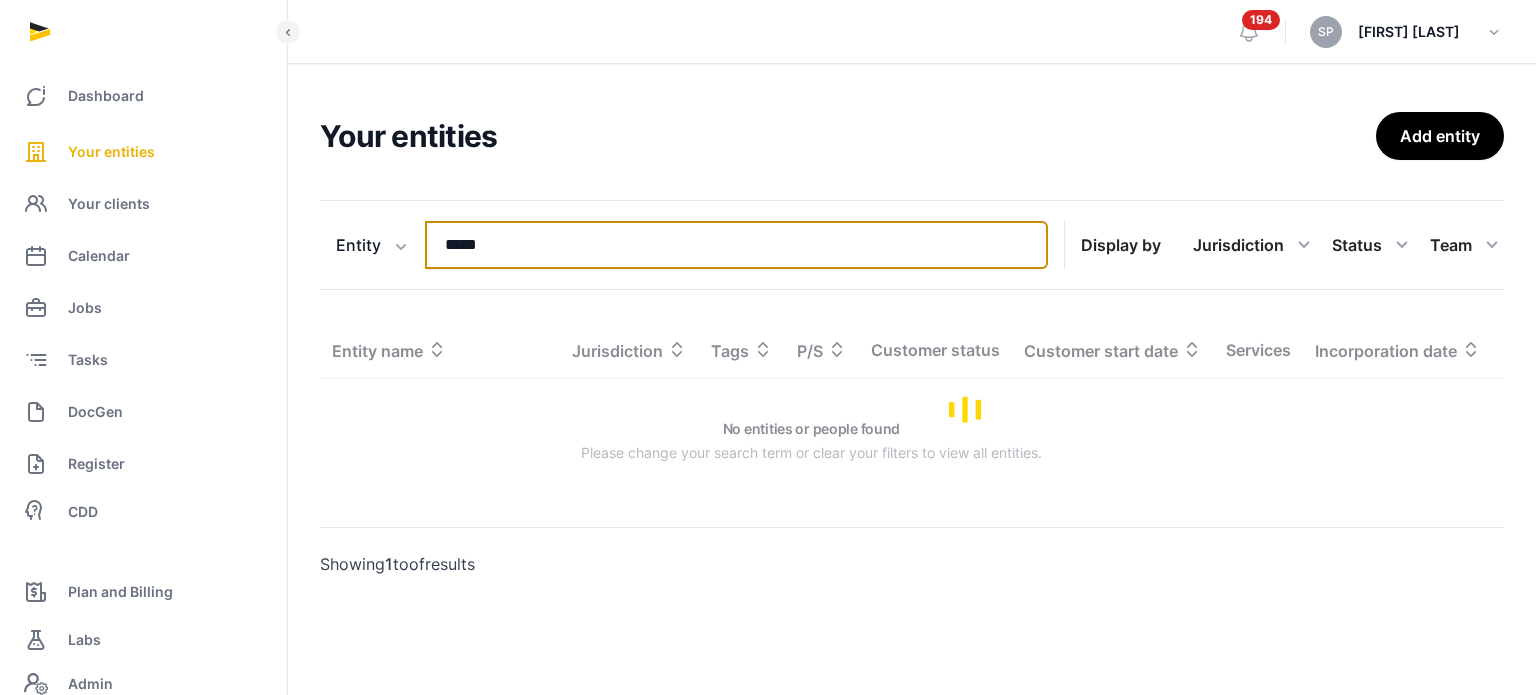 click on "*****" at bounding box center (736, 245) 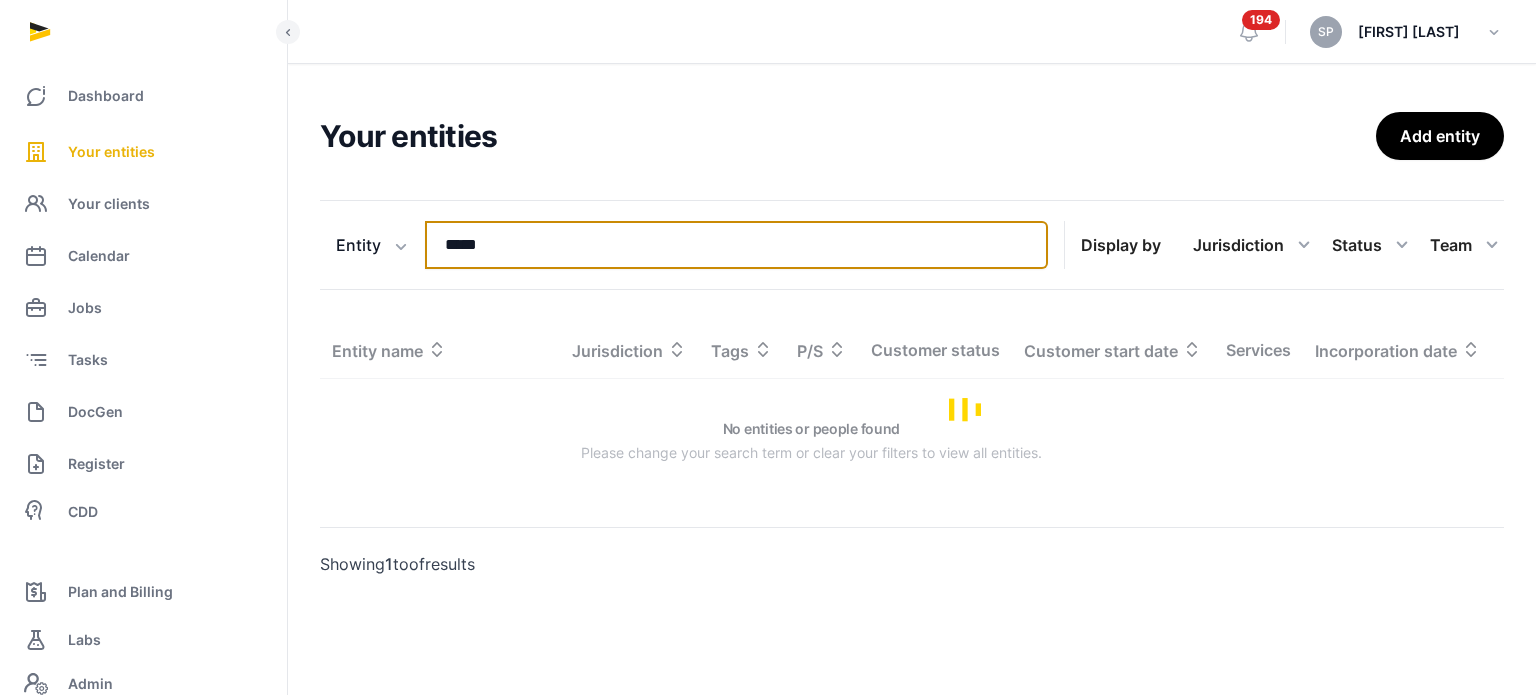 click on "*****" at bounding box center [736, 245] 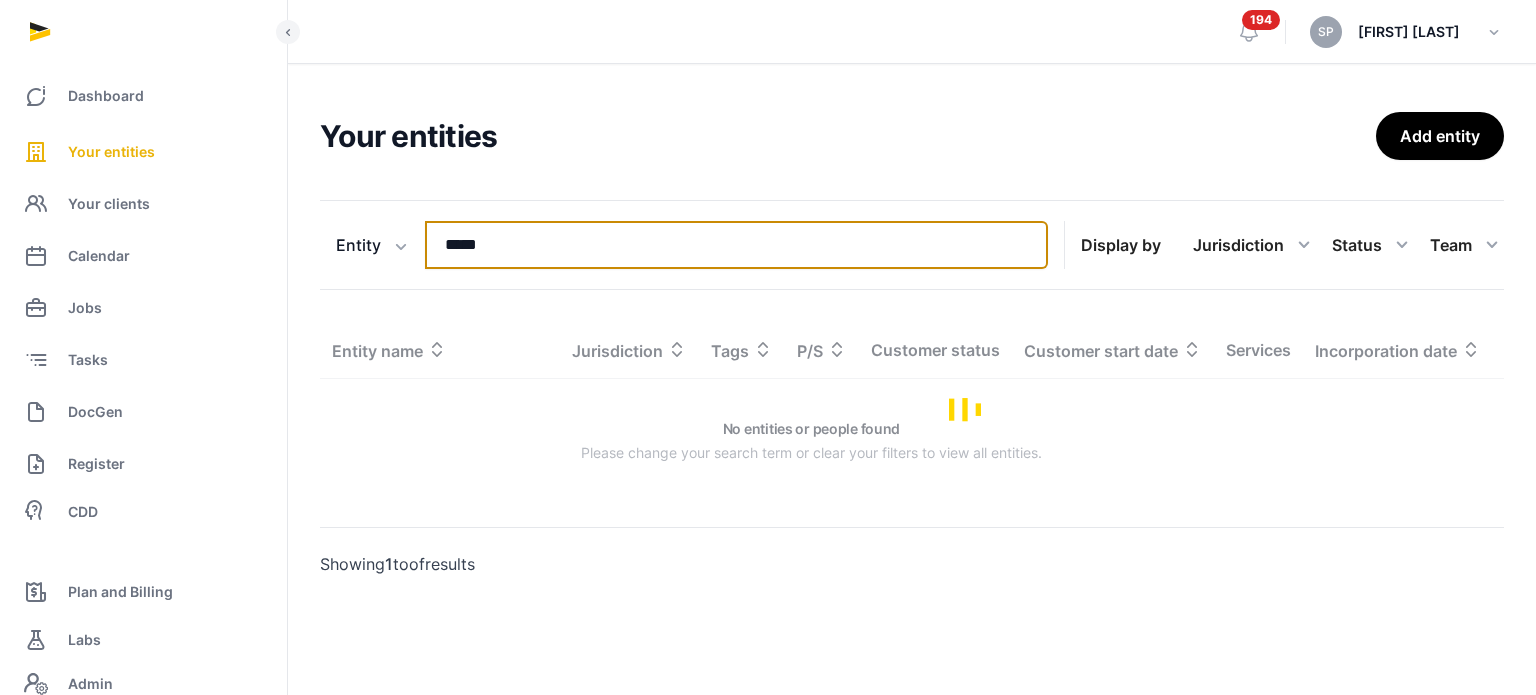 click on "*****" at bounding box center (736, 245) 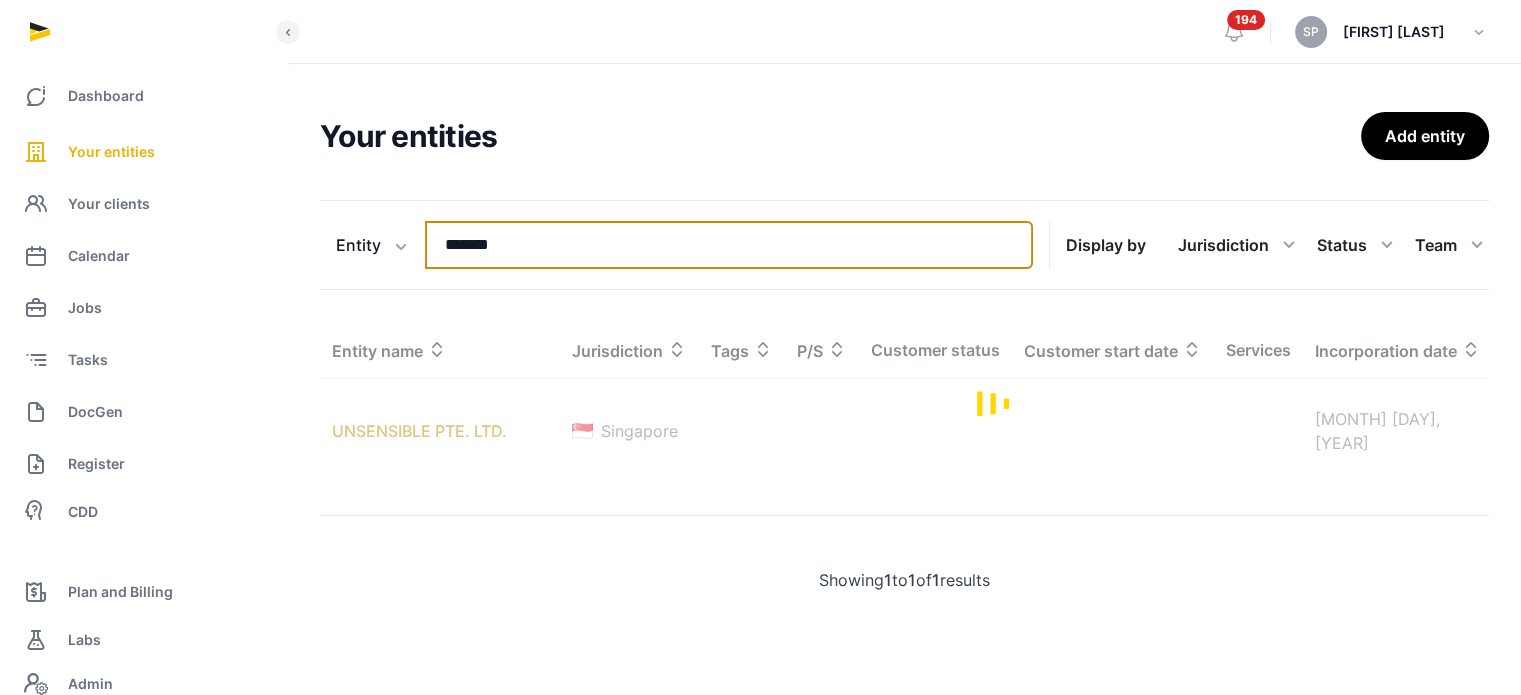 type on "*******" 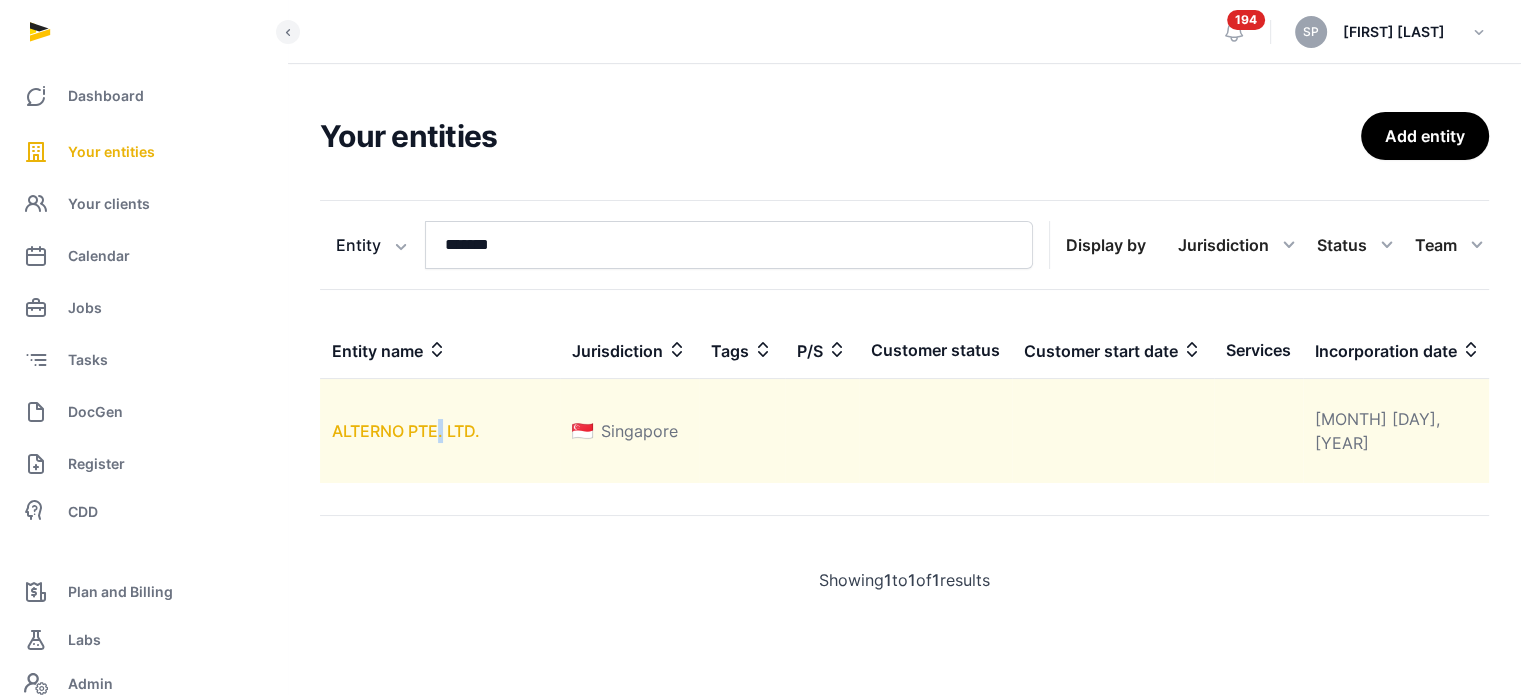 drag, startPoint x: 436, startPoint y: 464, endPoint x: 443, endPoint y: 451, distance: 14.764823 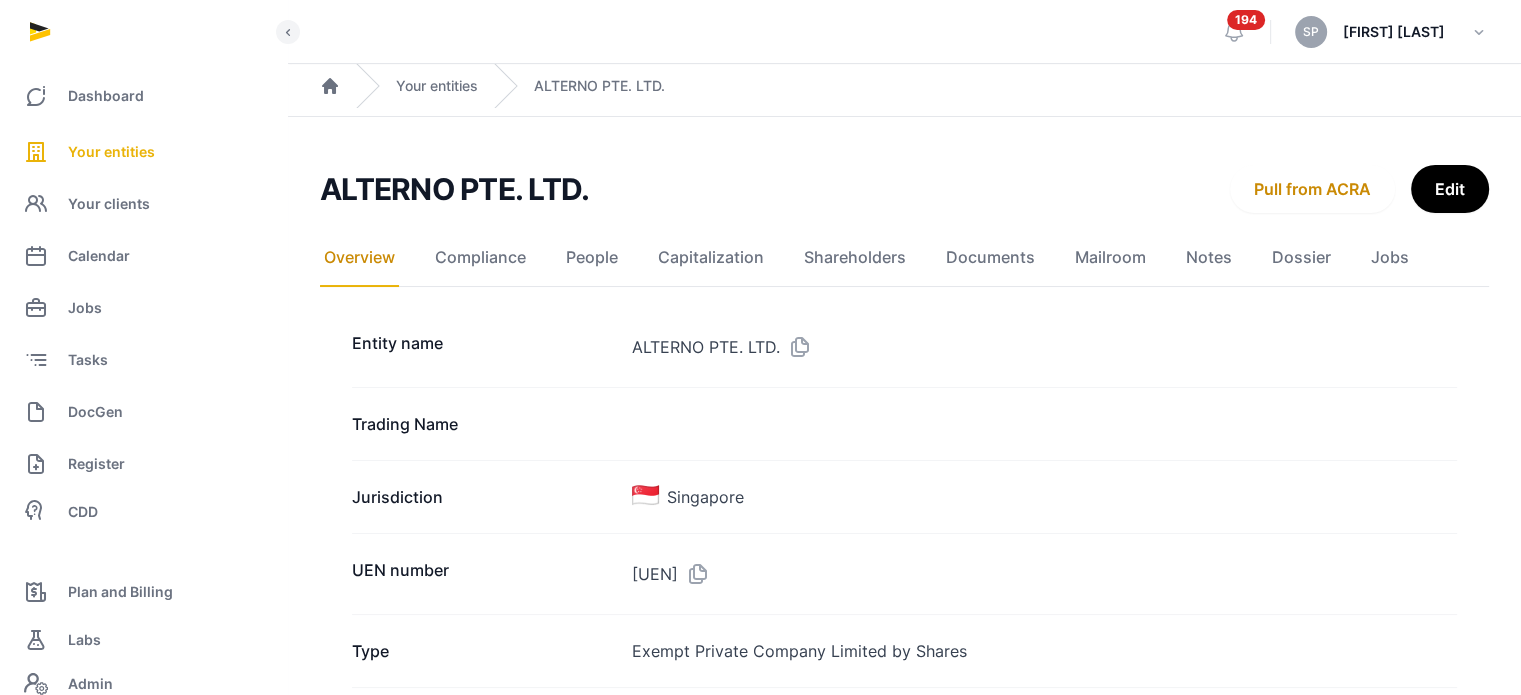 click on "Entity name ALTERNO PTE. LTD.  Trading Name   Jurisdiction Singapore UEN number 202303550E  Type Exempt Private Company Limited by Shares  Company stage Parent/Subsidiary Industry Description   Website Email address Office phone number Primary countries of operation Activities 62021-INFORMATION TECHNOLOGY CONSULTANCY (EXCEPT CYBERSECURITY) Registered address 109 NORTH BRIDGE ROAD, 07-22 FUNAN, SINGAPORE, 179097, SINGAPORE  Incorporation date Feb 01, 2023  Tags Entity status Active  Registered Agent (Managed by Stellar) Questionnaire Update Customer status Customer start date Freemium No Channel Partner No Service Partner No Risk rating" at bounding box center (904, 1287) 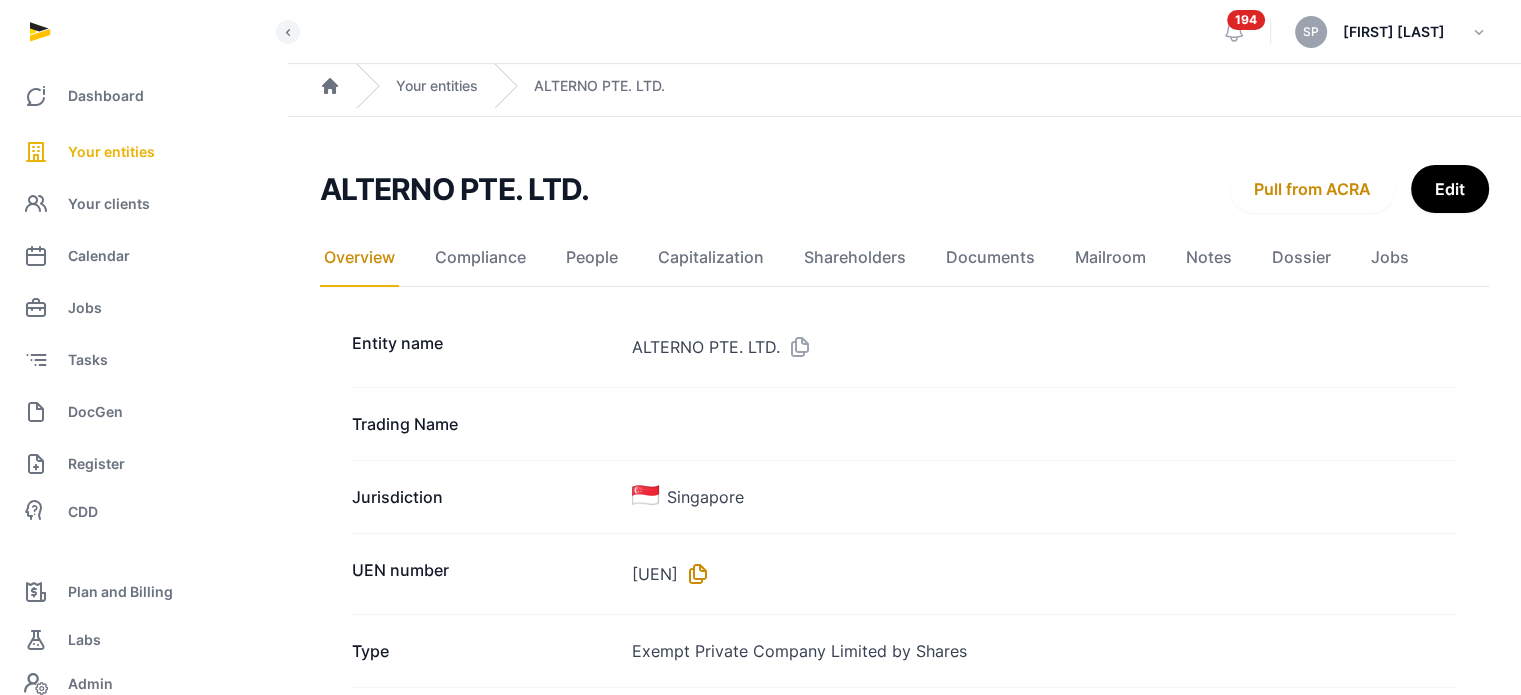 click at bounding box center (694, 574) 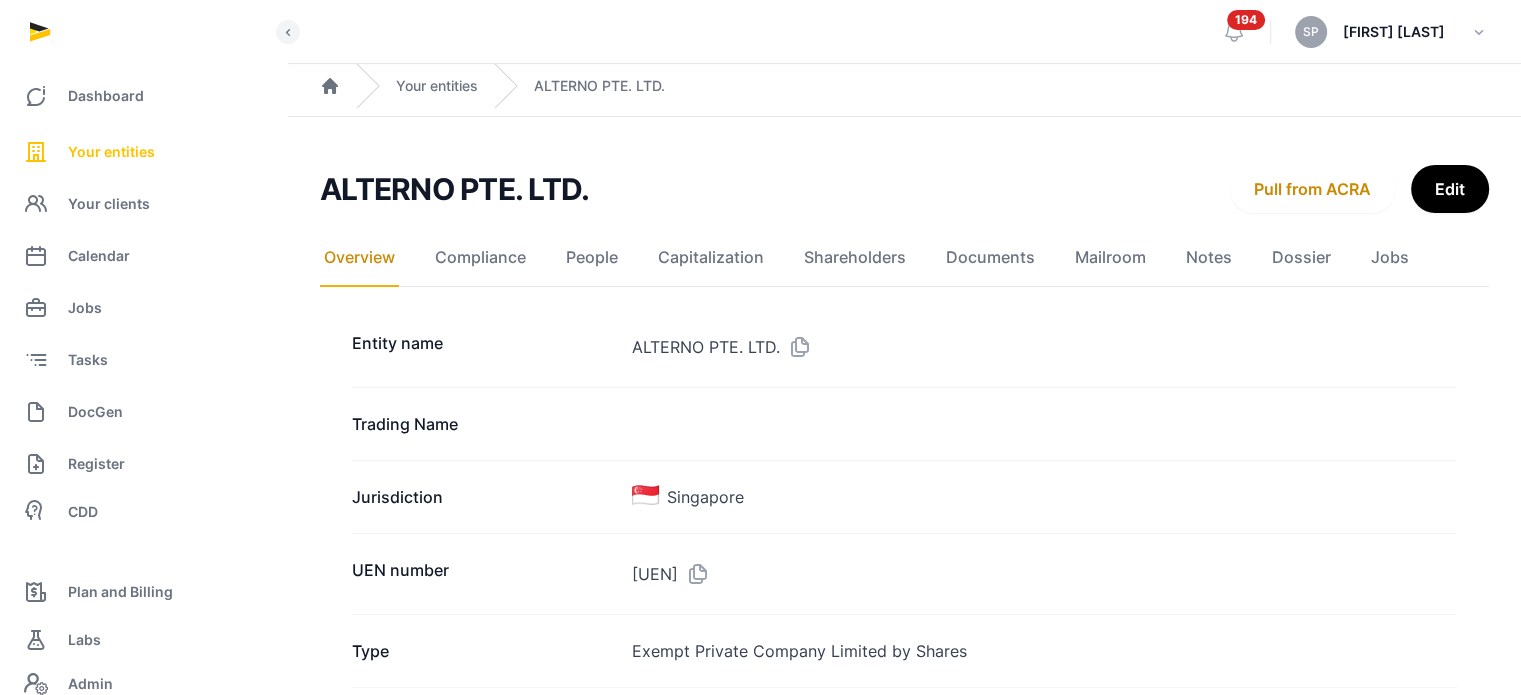 click on "Your entities" at bounding box center (111, 152) 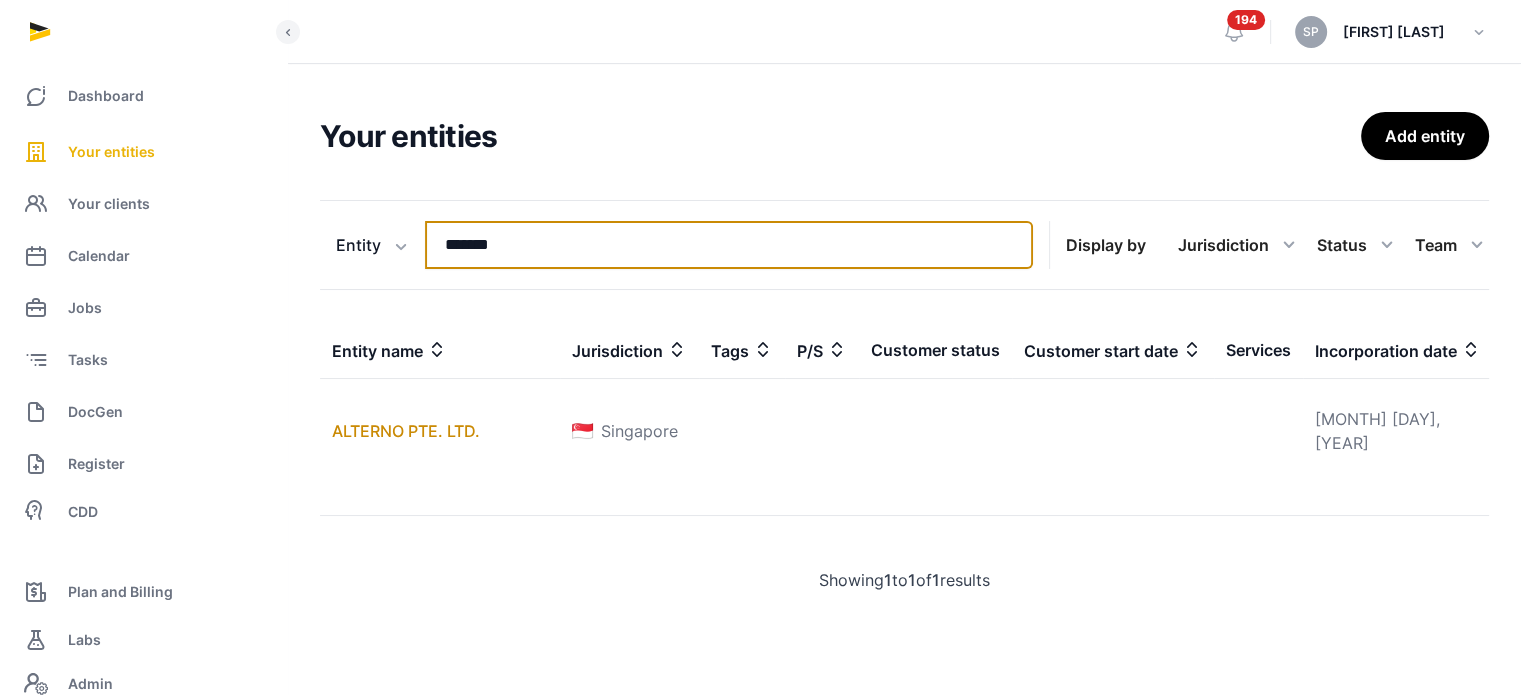 click on "*******" at bounding box center (729, 245) 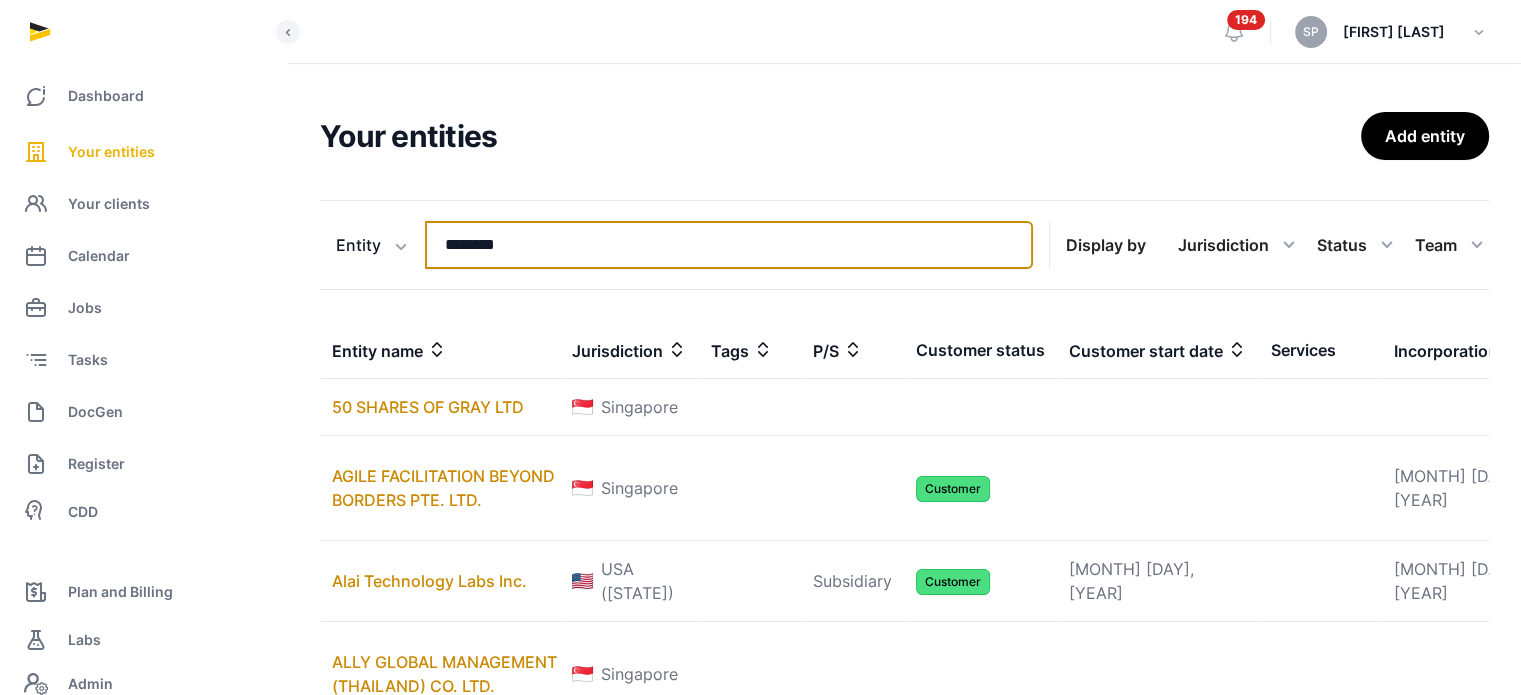 type on "********" 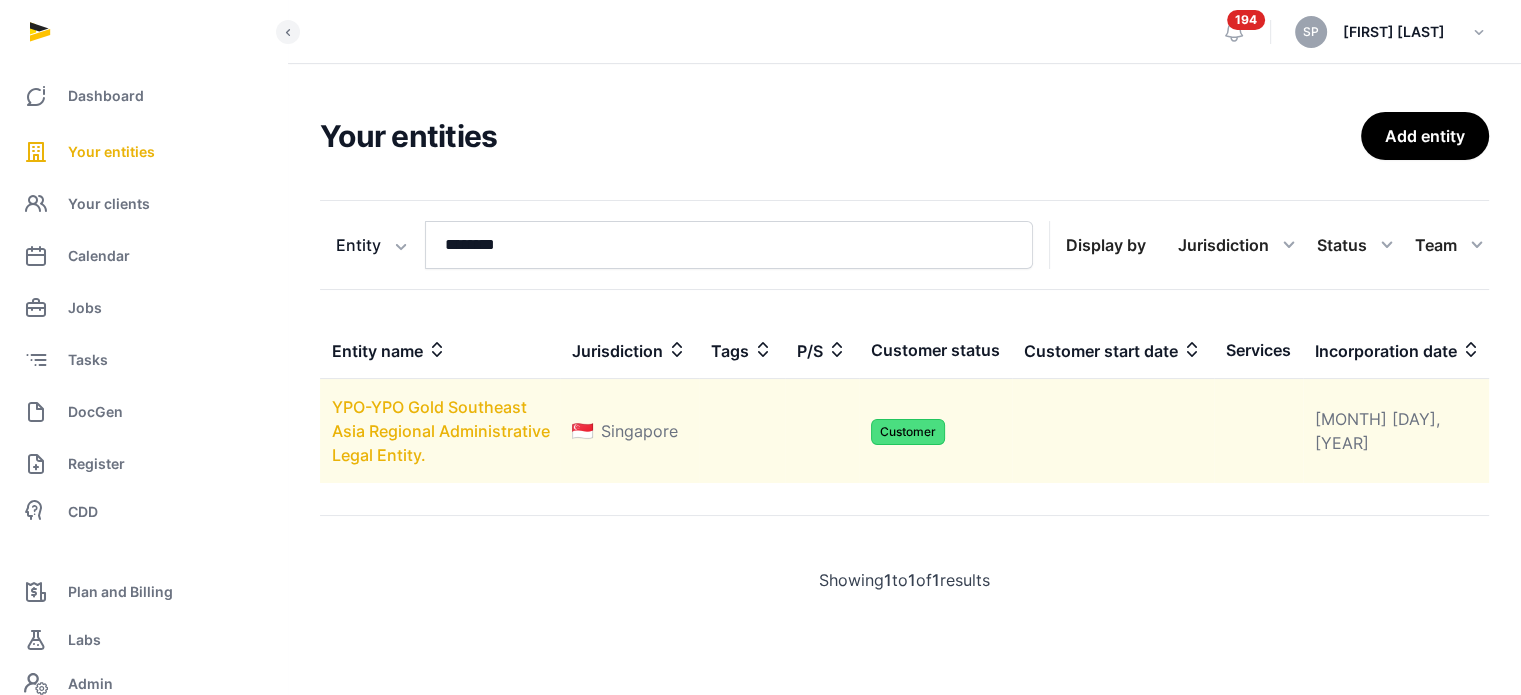 click on "YPO-YPO Gold Southeast Asia Regional Administrative Legal Entity." at bounding box center (441, 431) 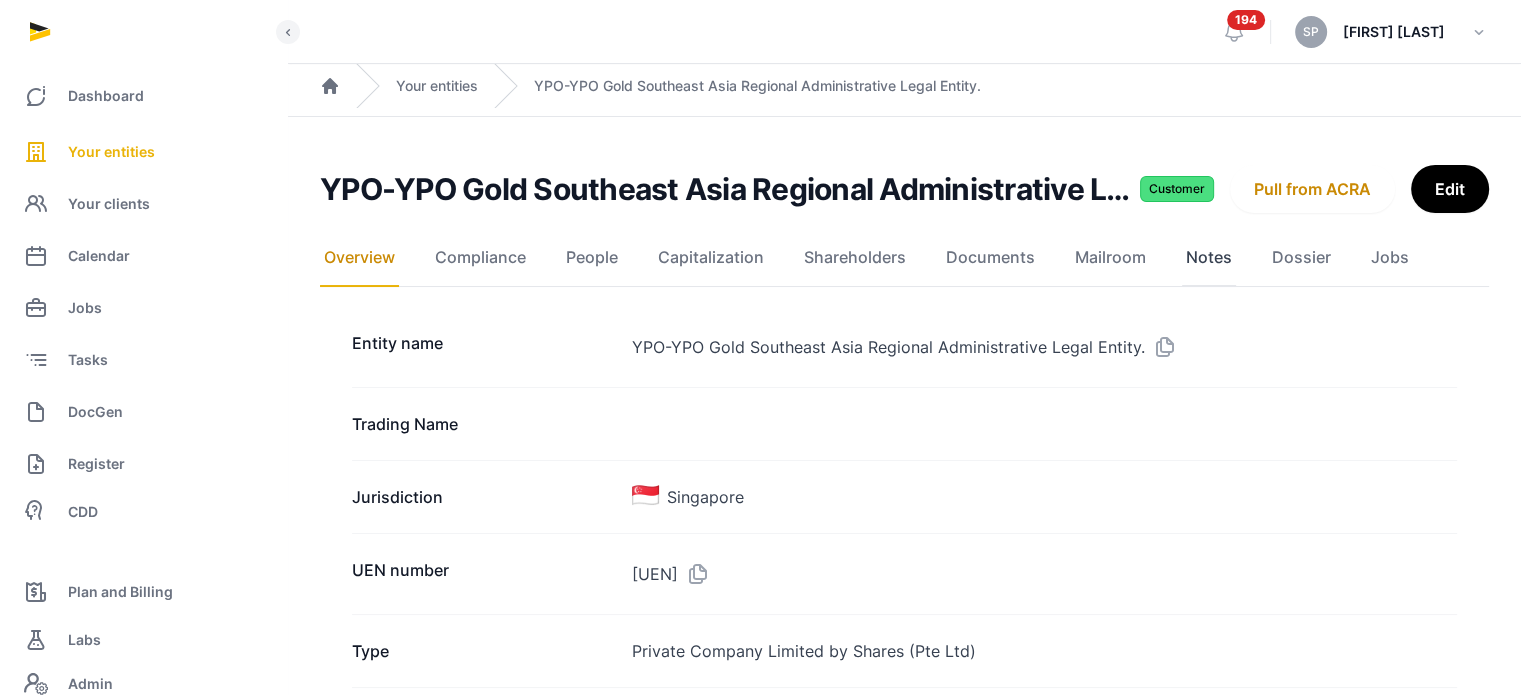 click on "Notes" 